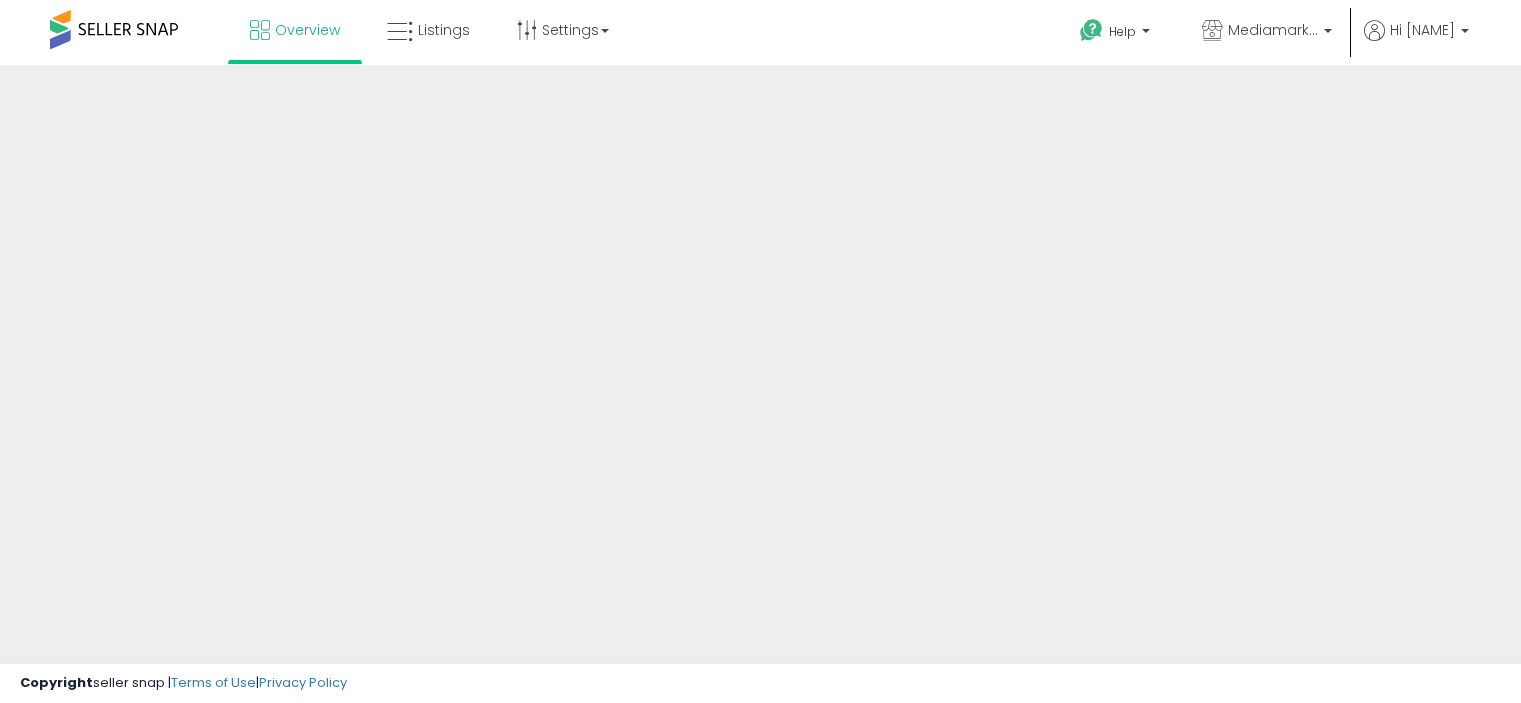 scroll, scrollTop: 0, scrollLeft: 0, axis: both 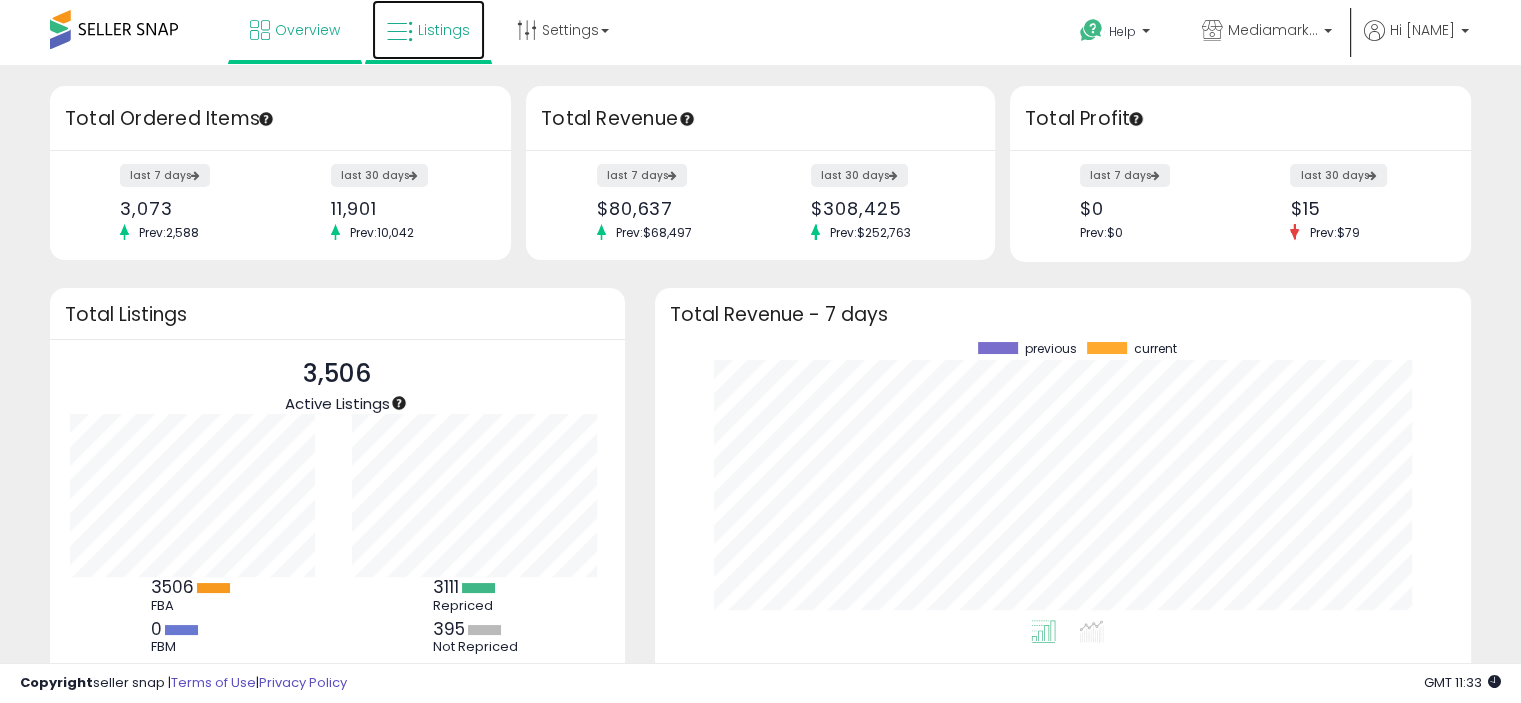 click on "Listings" at bounding box center [444, 30] 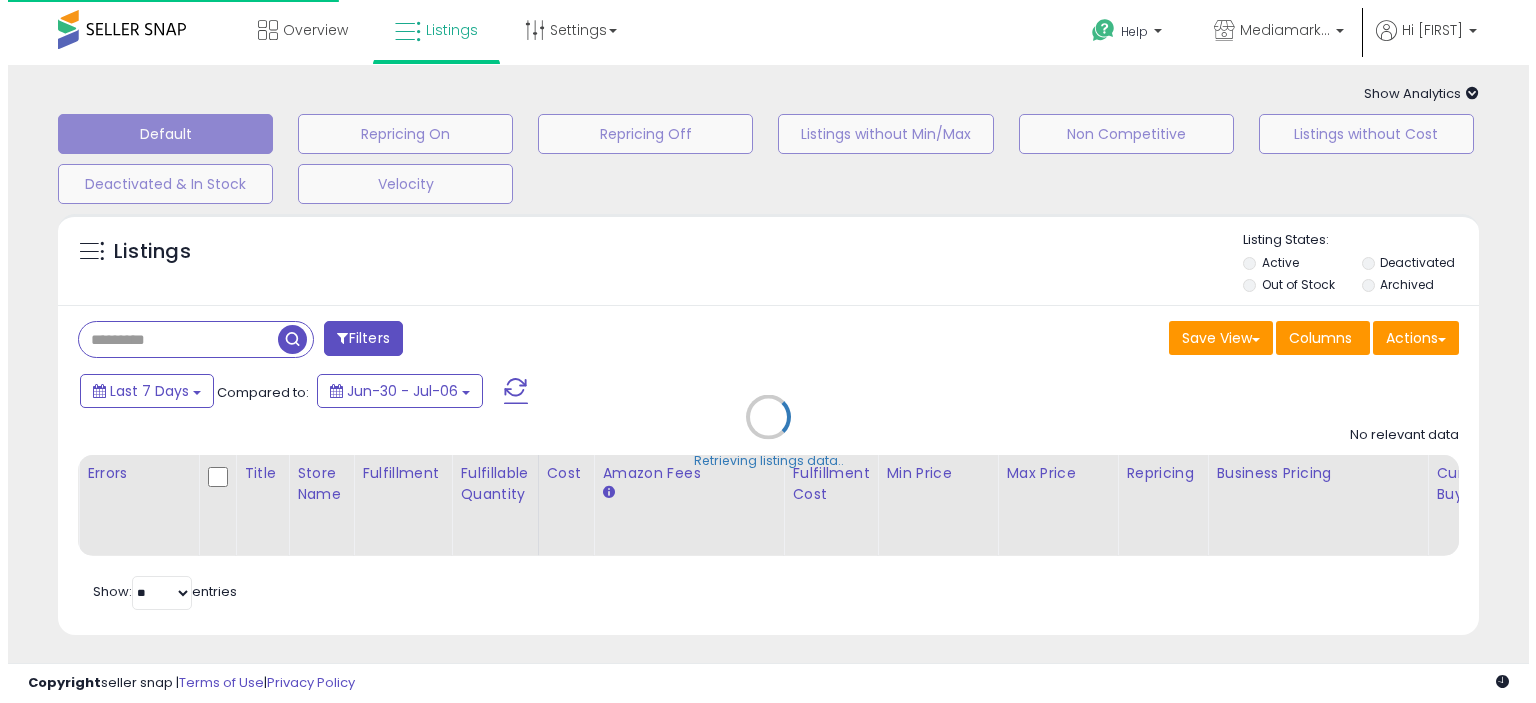 scroll, scrollTop: 0, scrollLeft: 0, axis: both 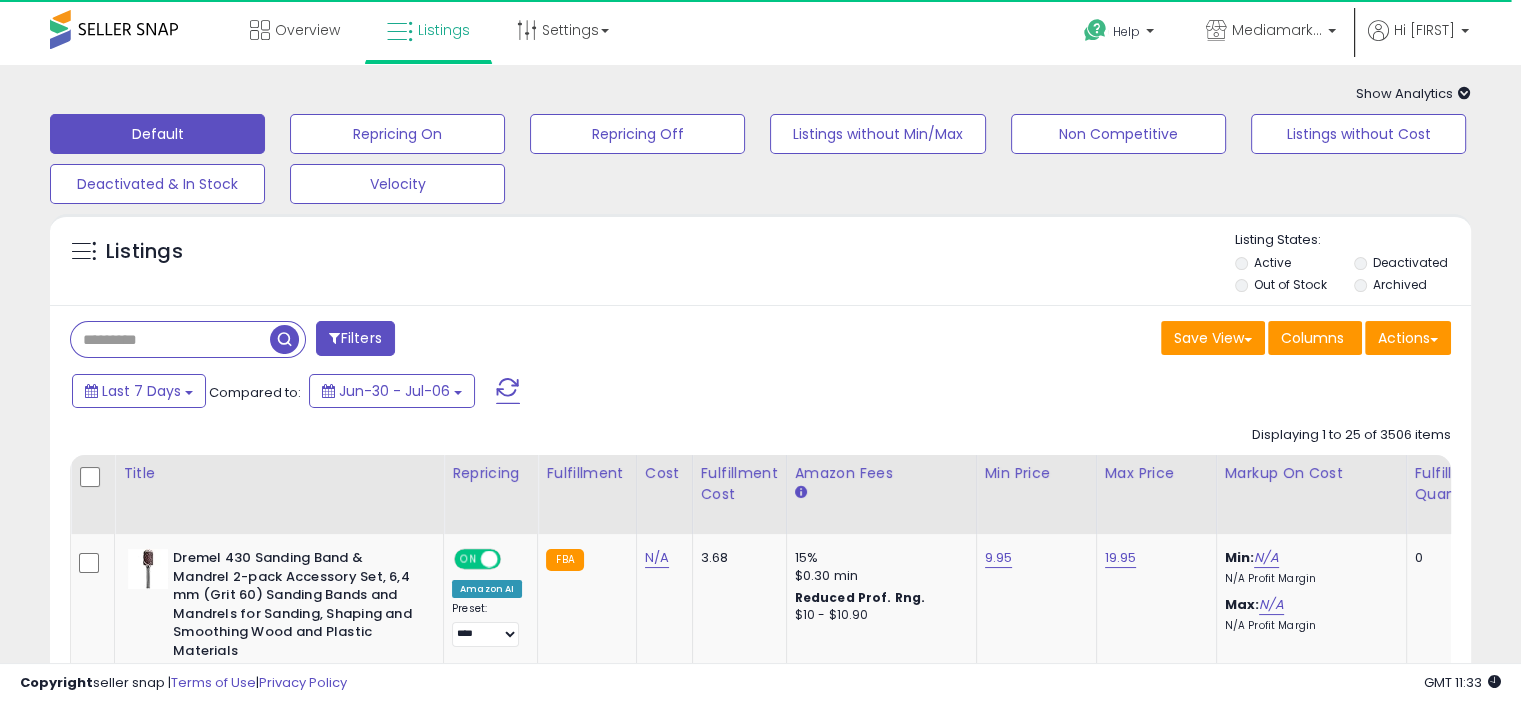 click on "Filters" at bounding box center (355, 338) 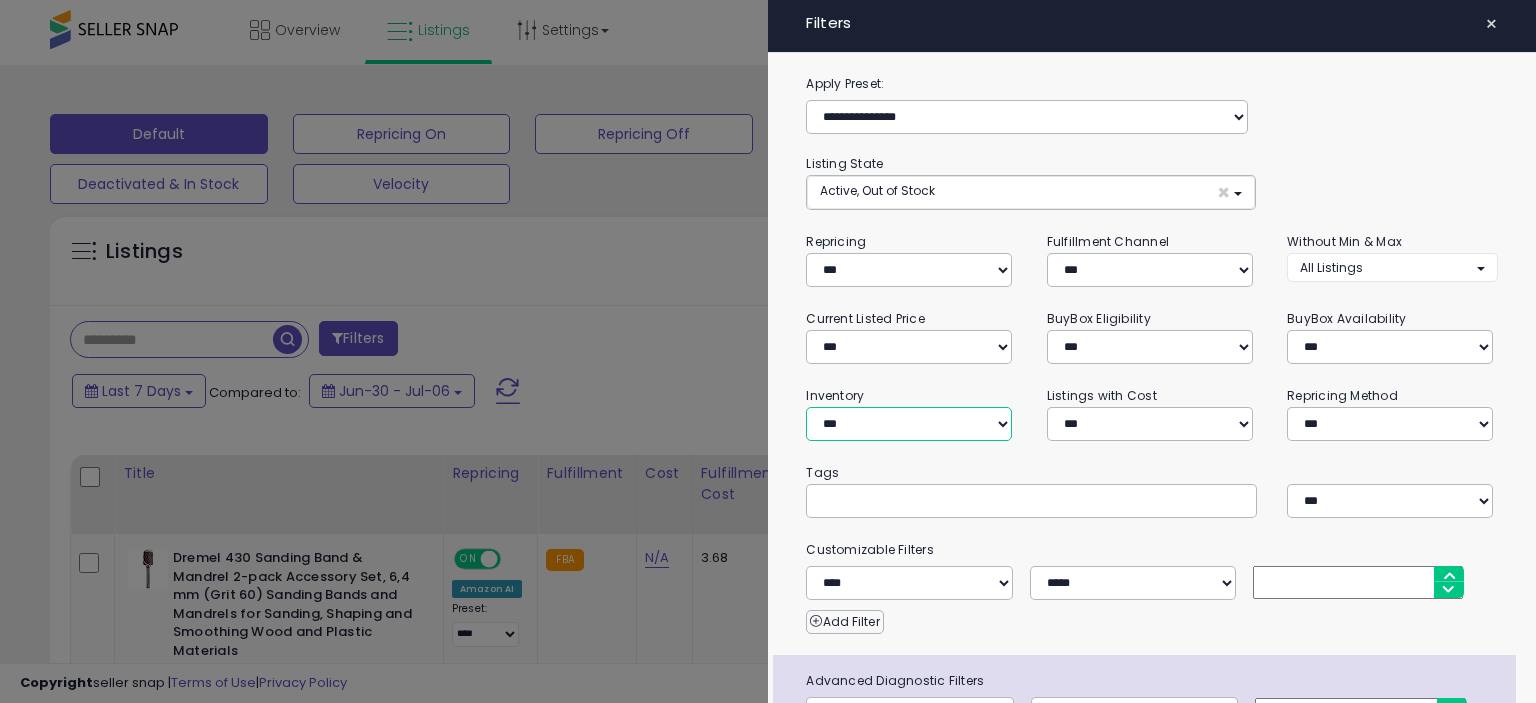 click on "**********" at bounding box center (909, 424) 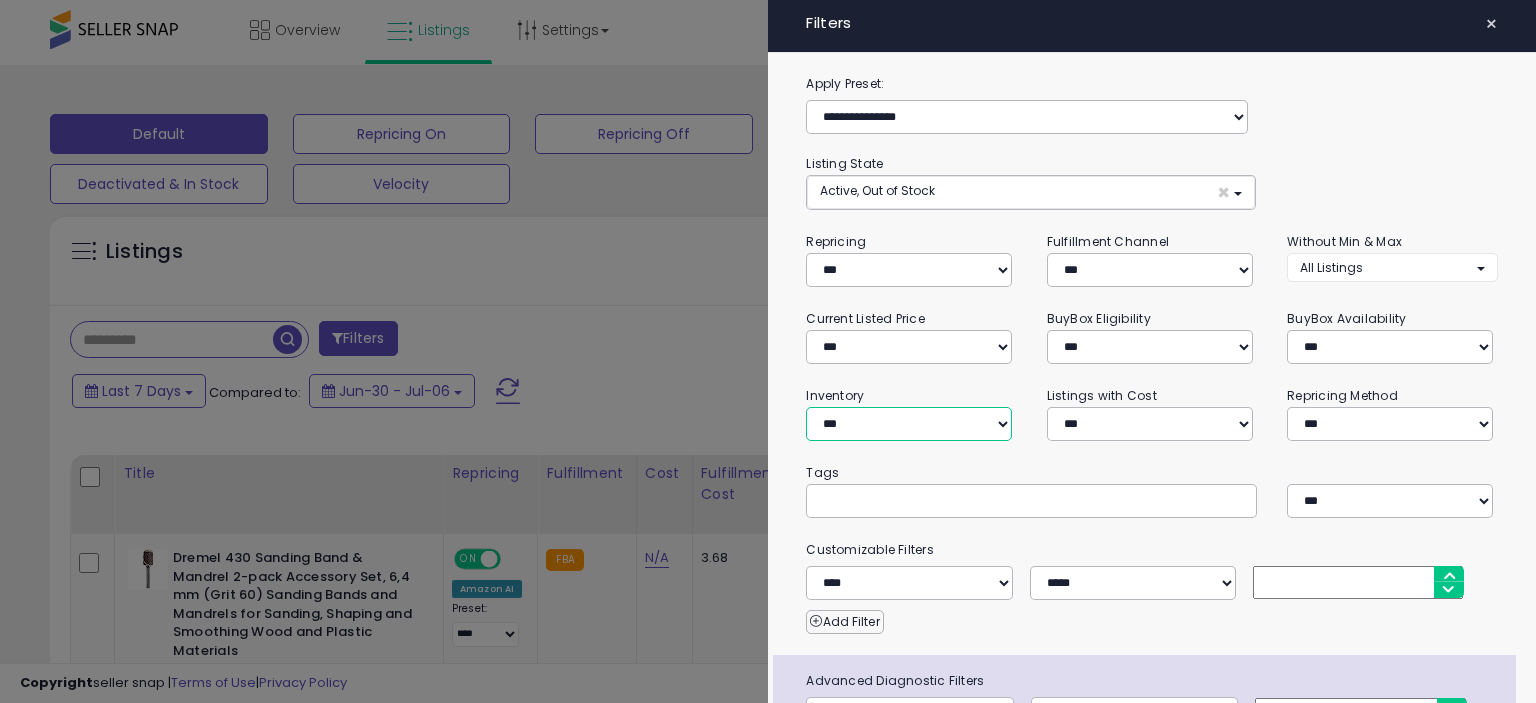 select on "**********" 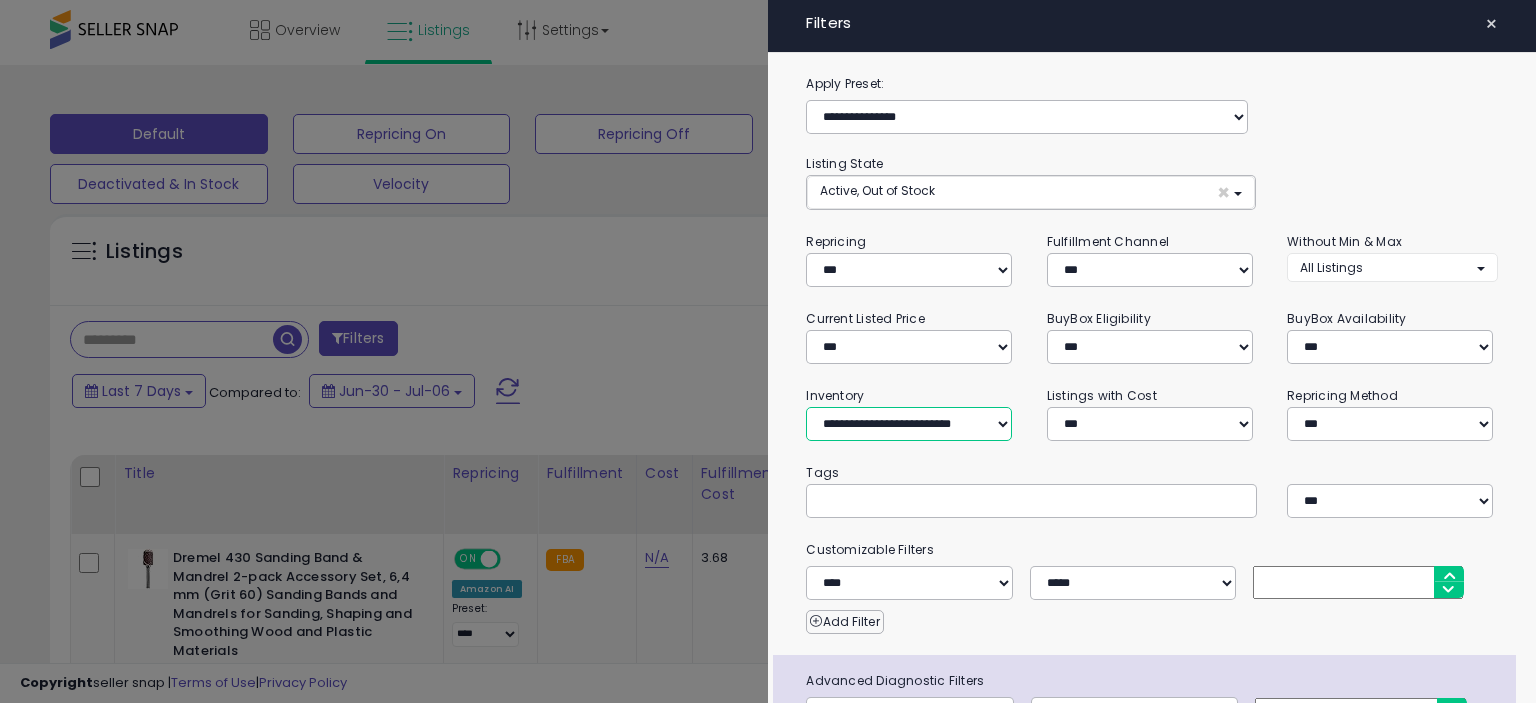 click on "**********" at bounding box center [909, 424] 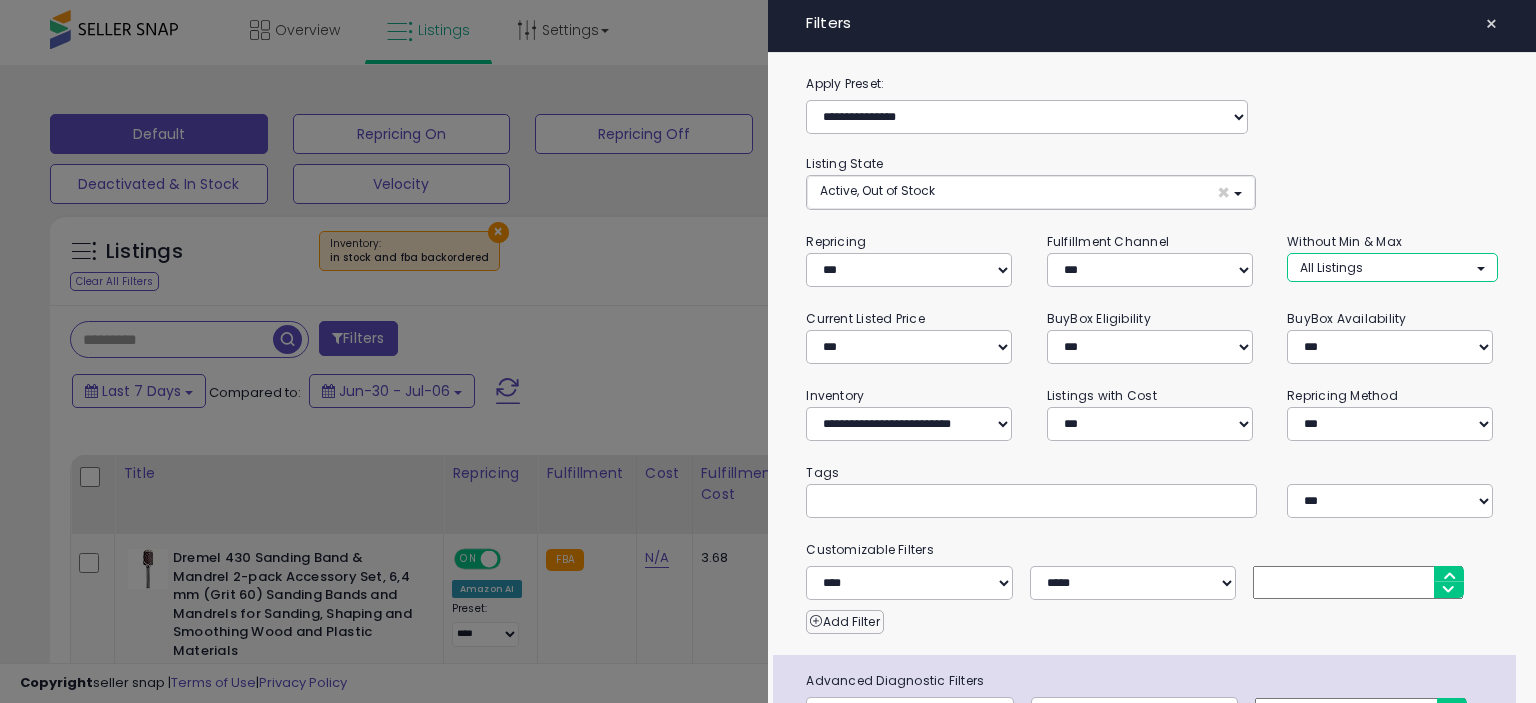 click on "All Listings" at bounding box center [1392, 267] 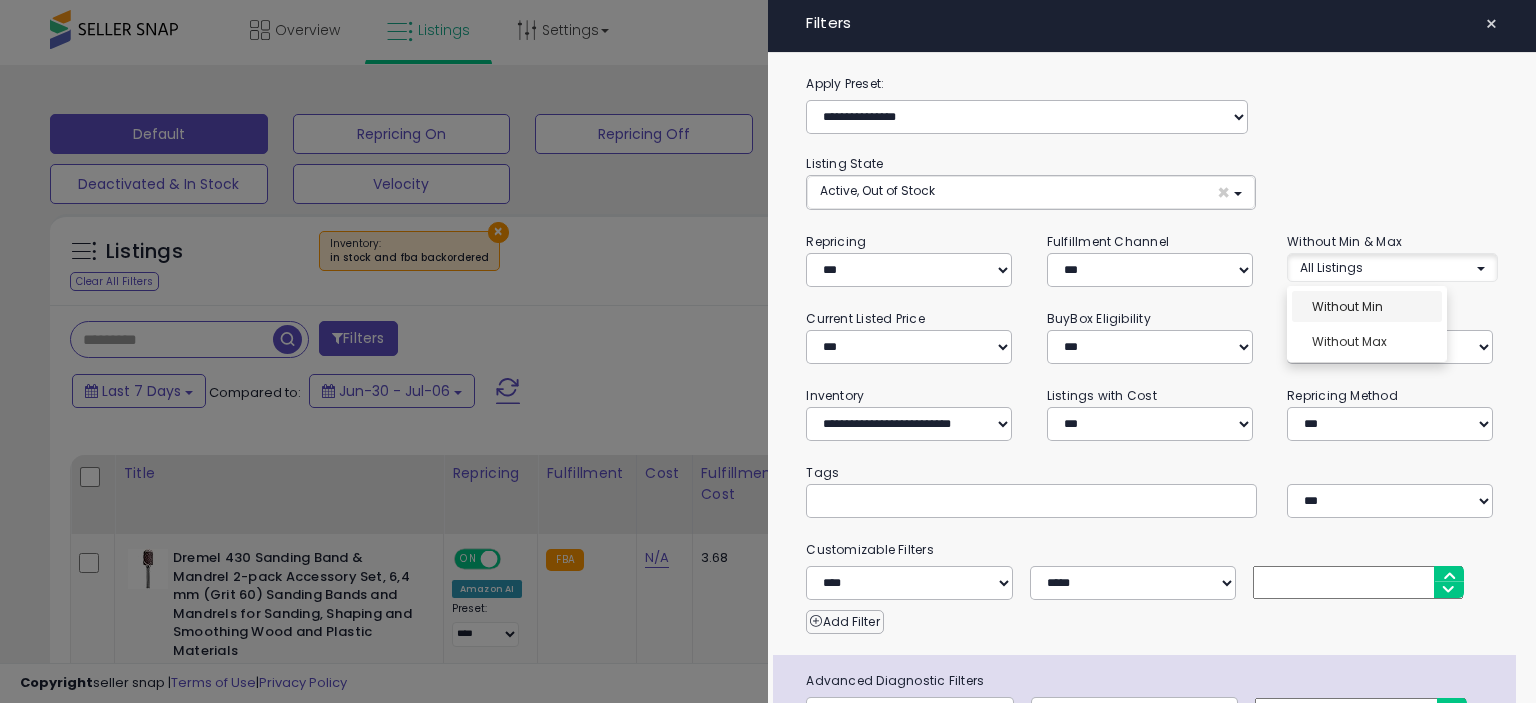 select on "**********" 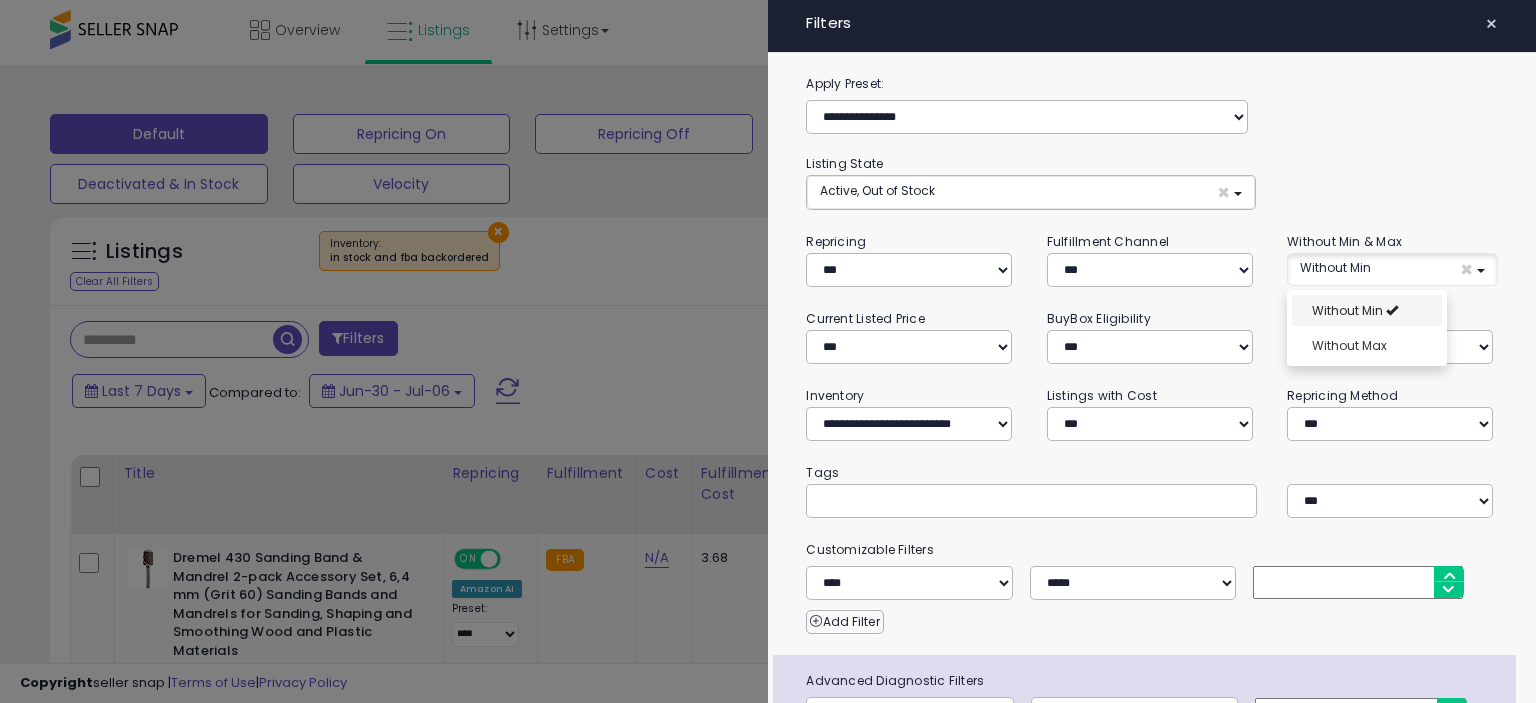 click on "Without Min" at bounding box center (1367, 310) 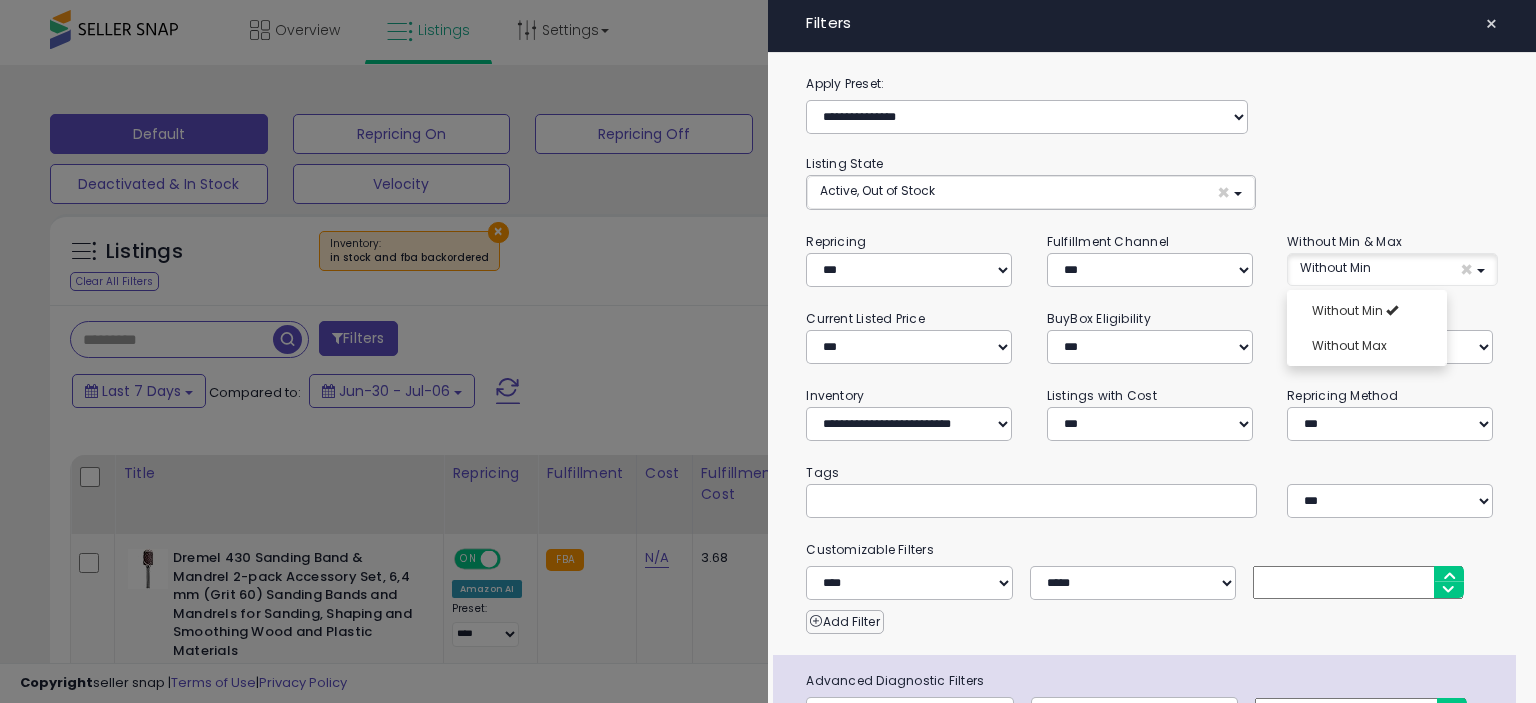 click on "**********" at bounding box center [1392, 336] 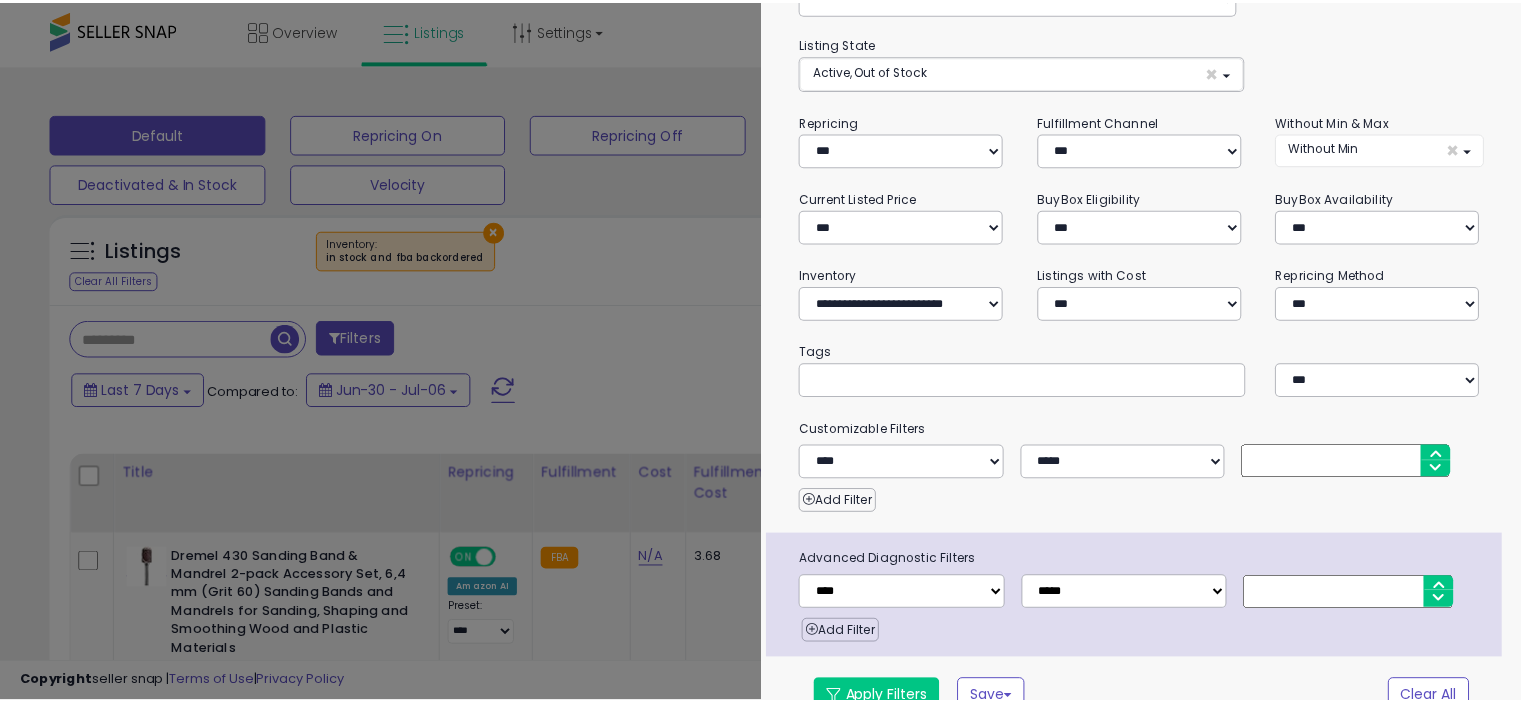 scroll, scrollTop: 146, scrollLeft: 0, axis: vertical 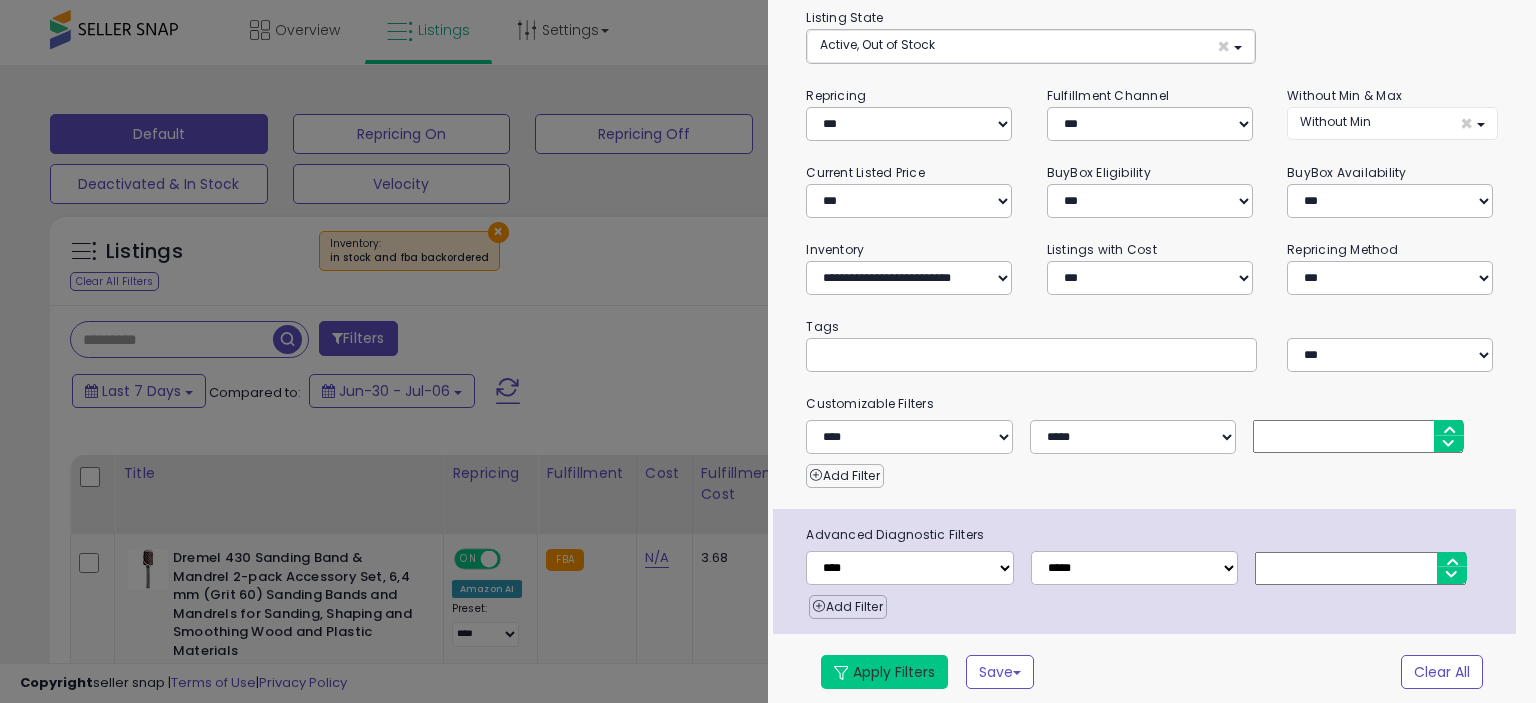click on "Apply Filters" at bounding box center [884, 672] 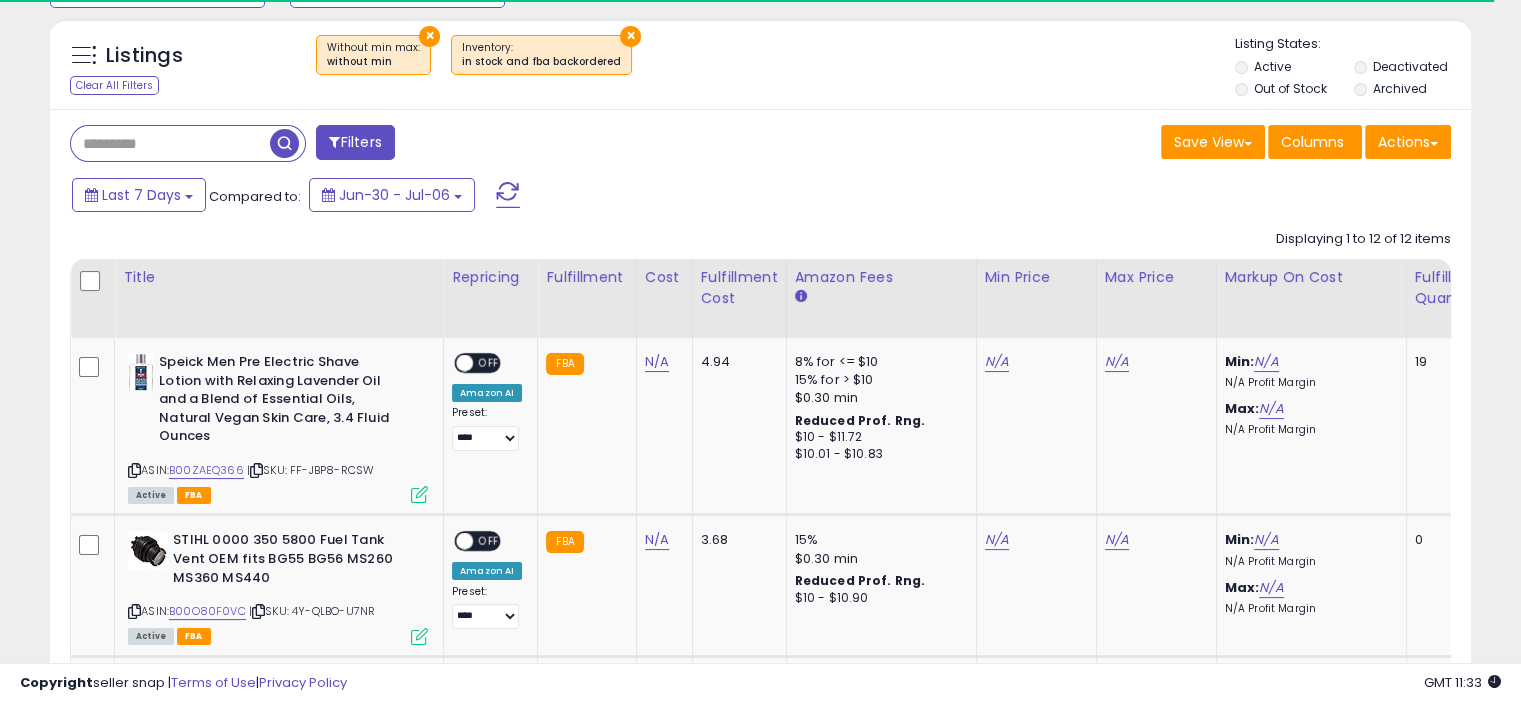scroll, scrollTop: 200, scrollLeft: 0, axis: vertical 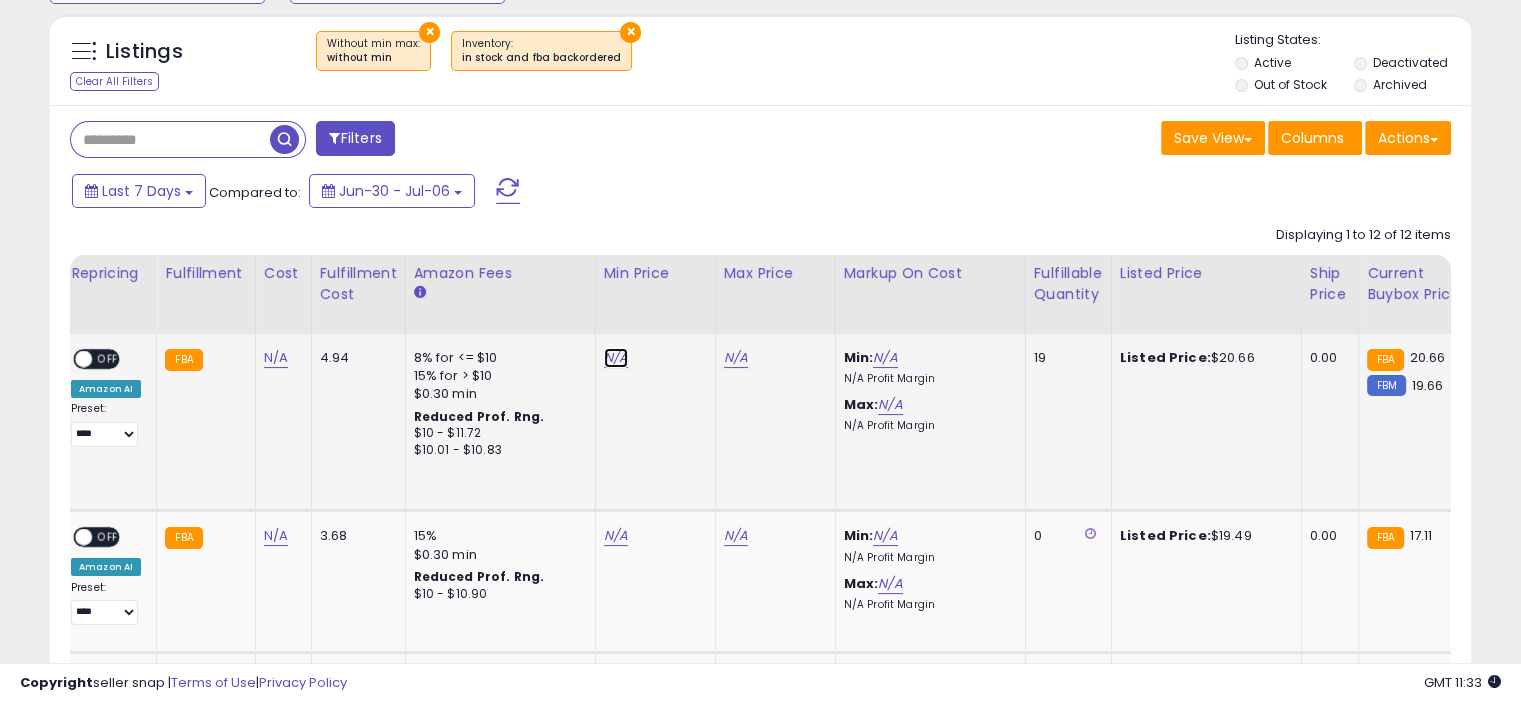 click on "N/A" at bounding box center [616, 358] 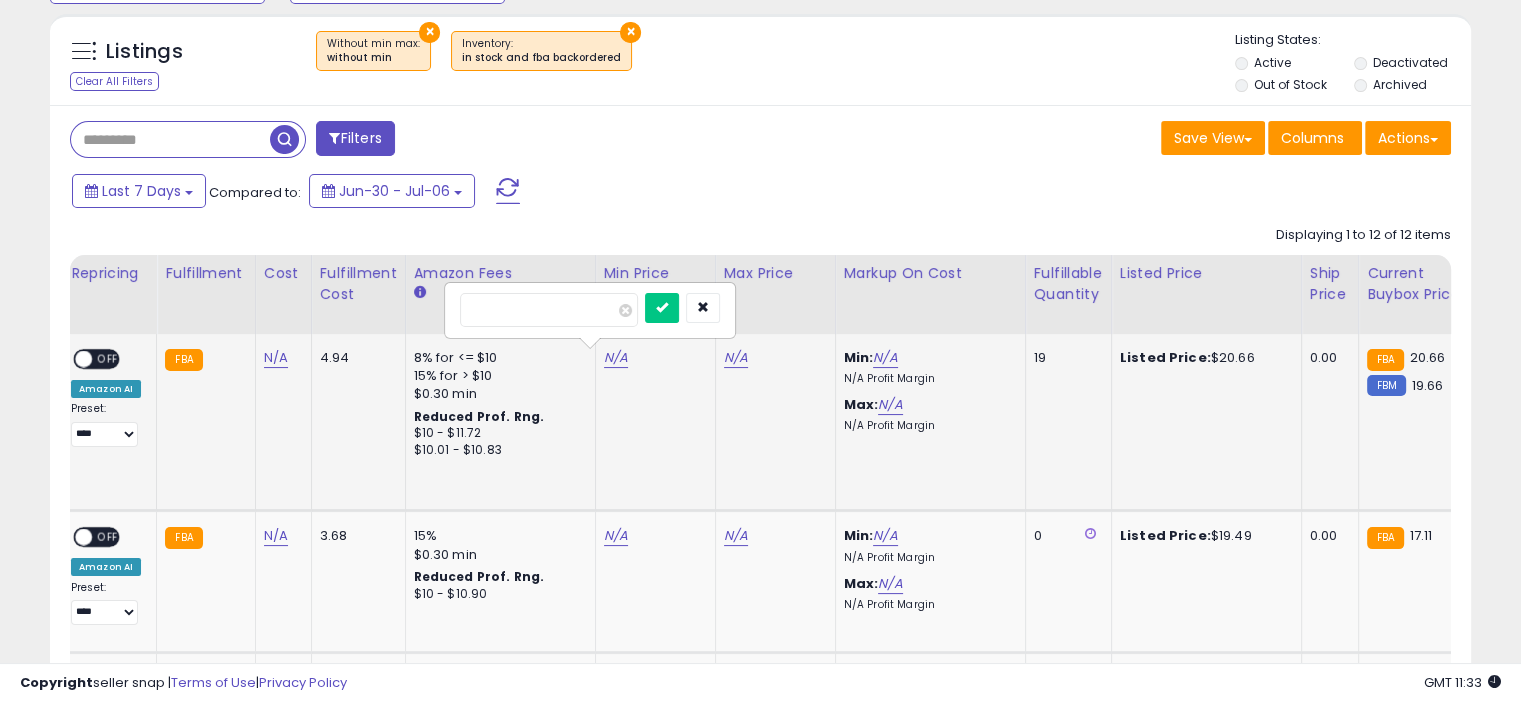 type on "*****" 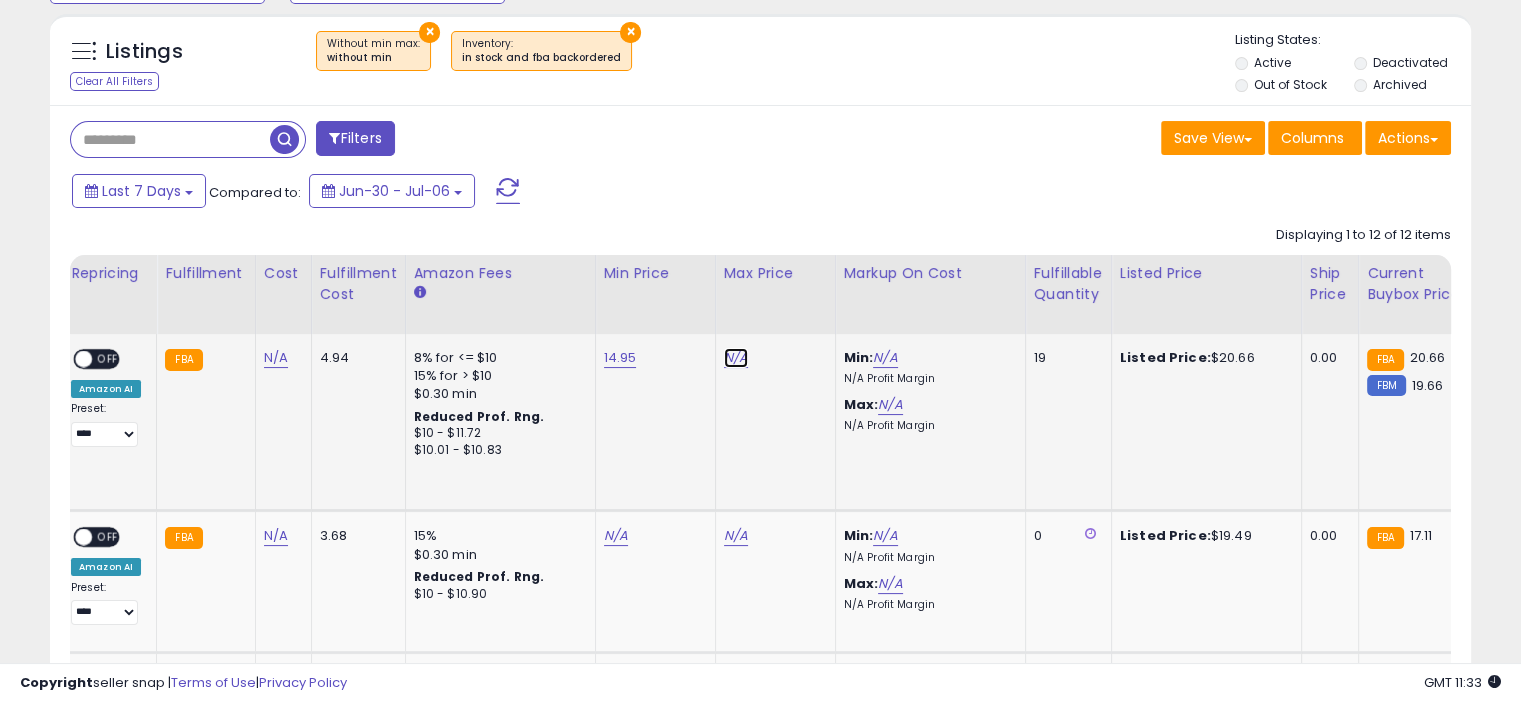 click on "N/A" at bounding box center [736, 358] 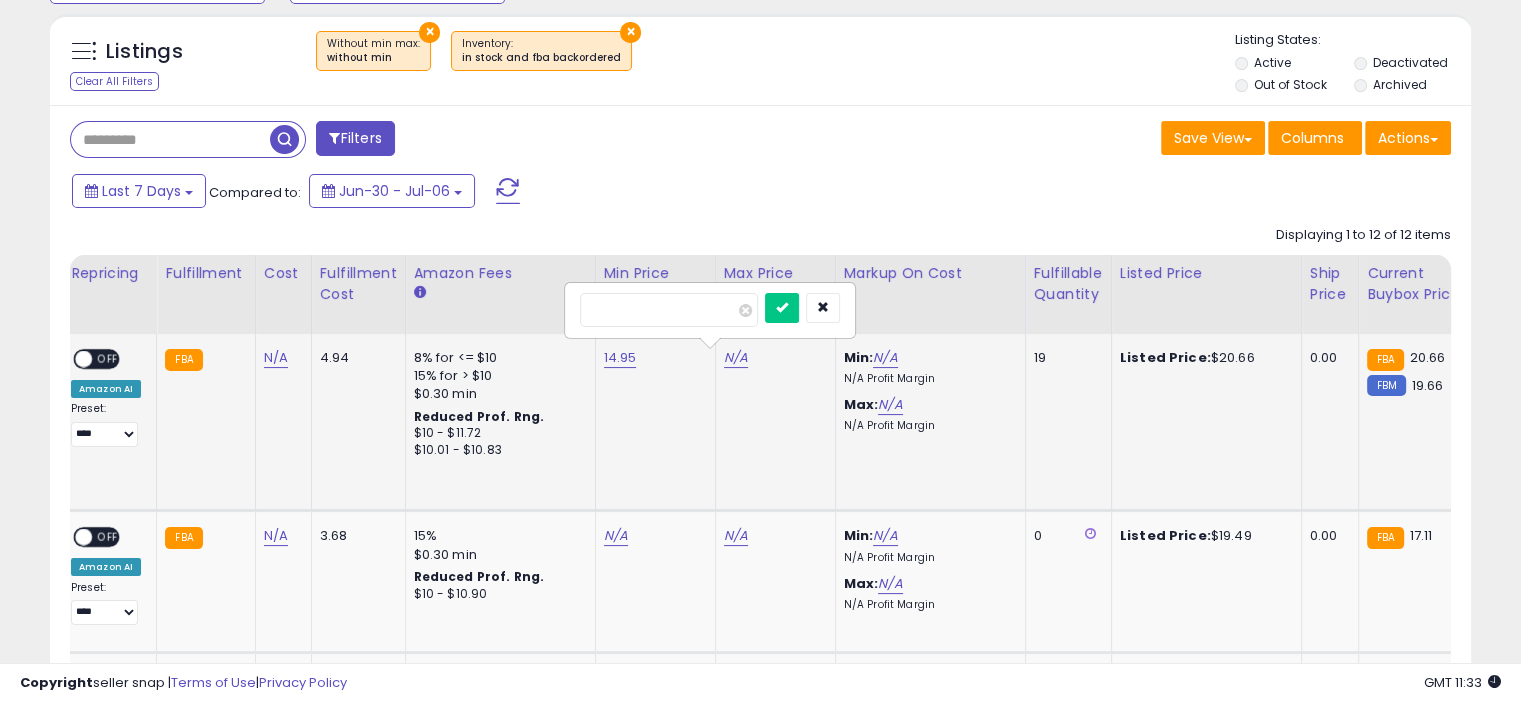 type on "**" 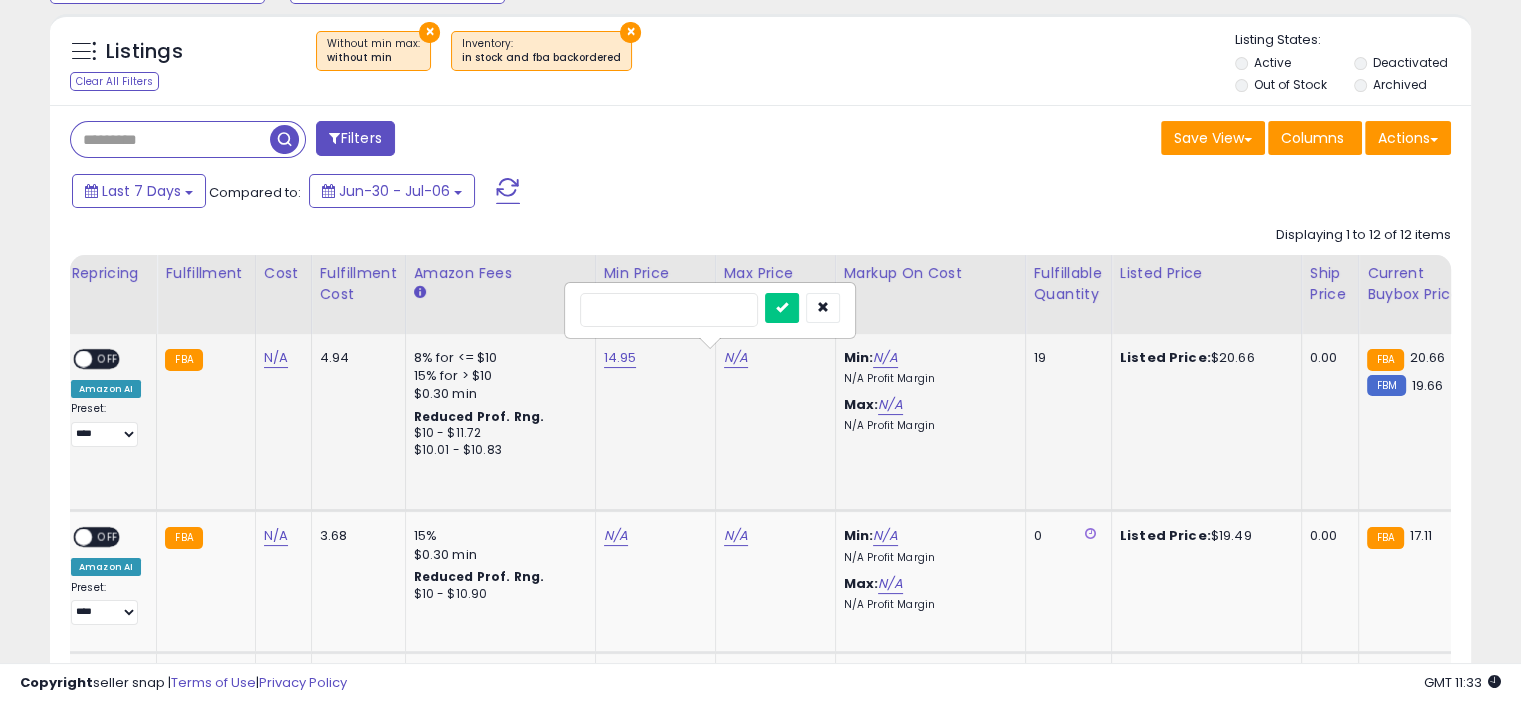 click at bounding box center [782, 308] 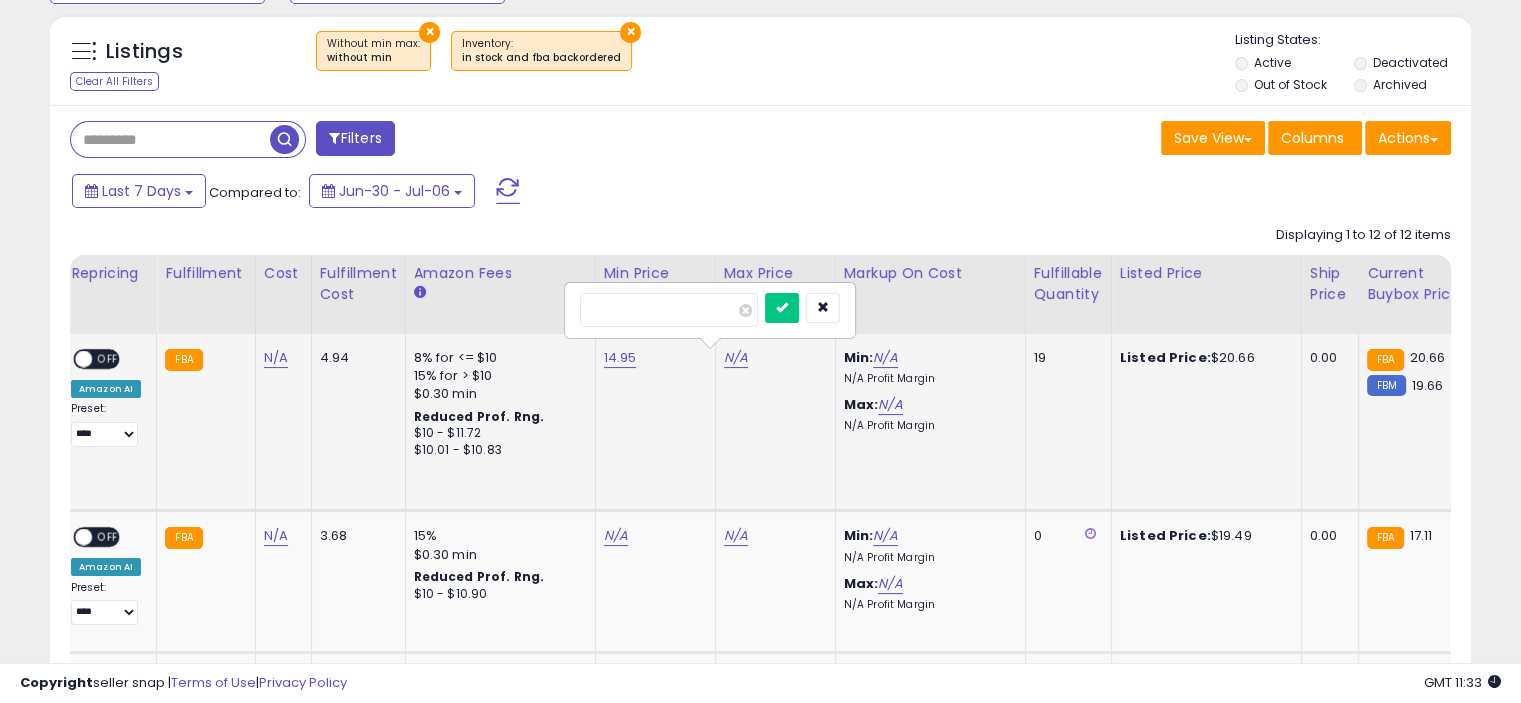 type on "*****" 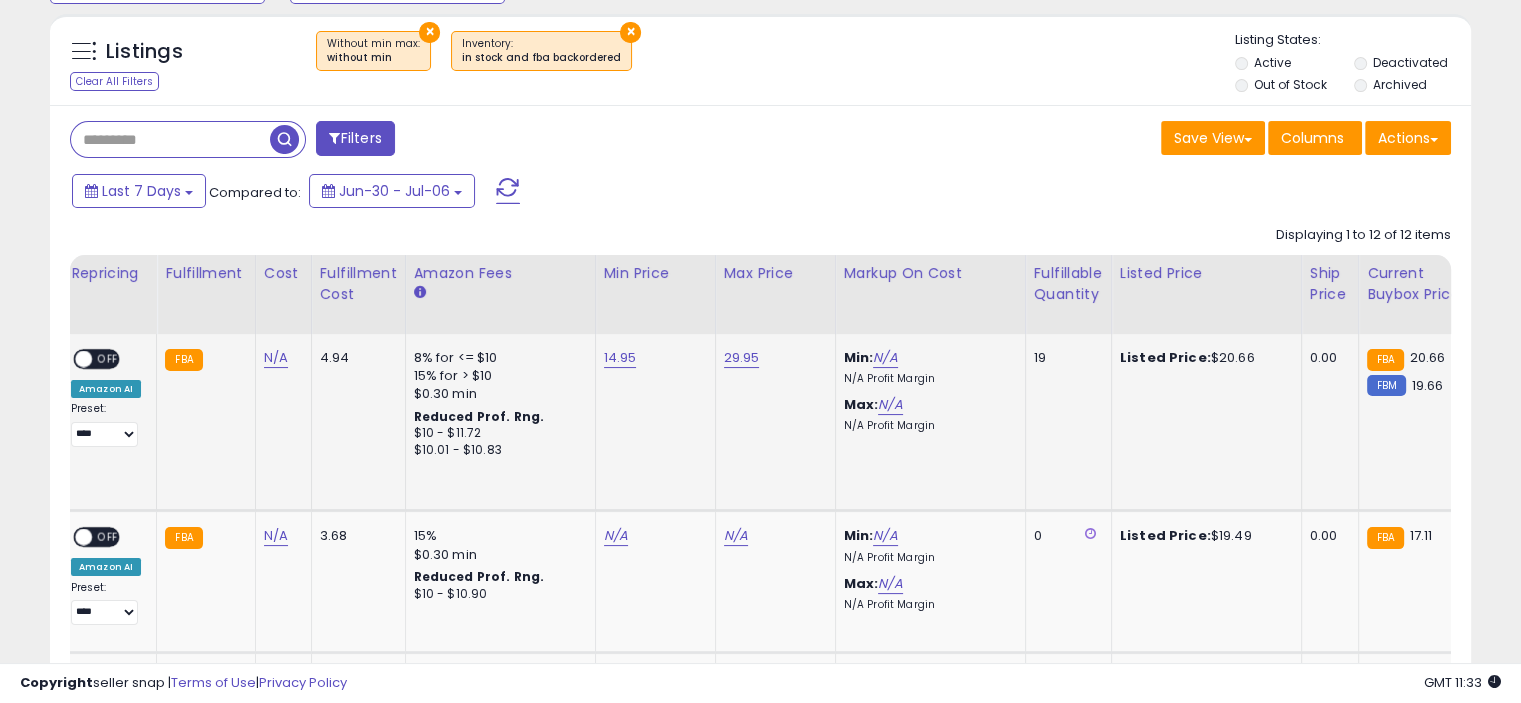 click on "OFF" at bounding box center [108, 359] 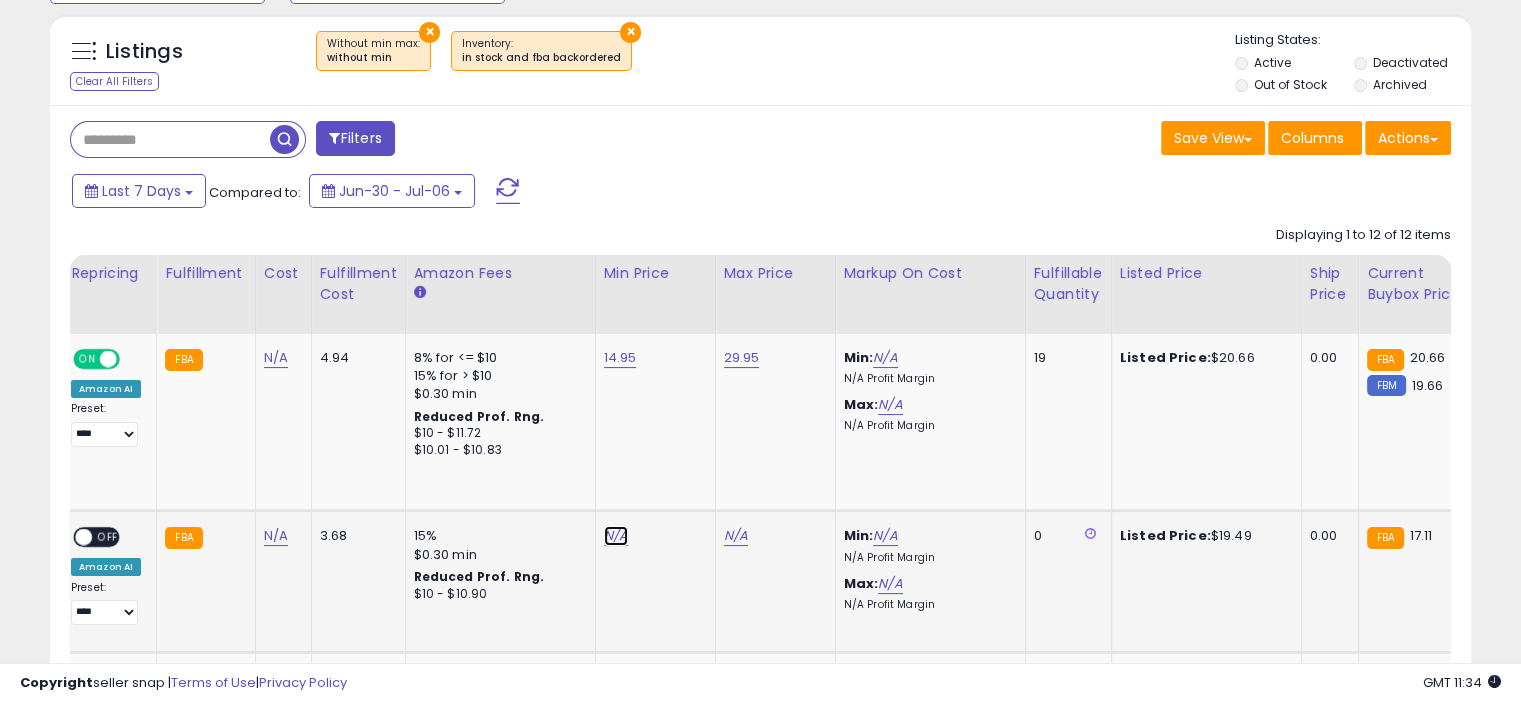 click on "N/A" at bounding box center [616, 536] 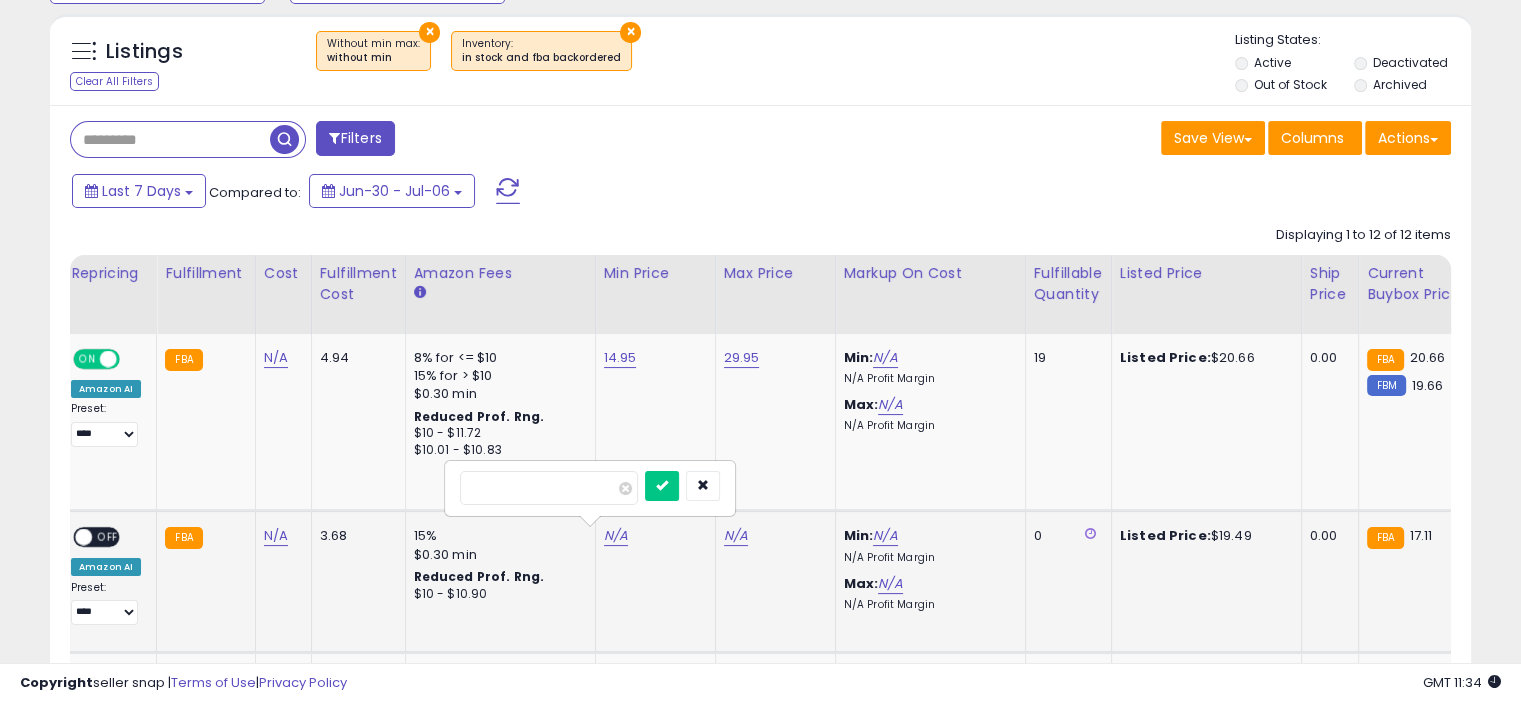 type on "*****" 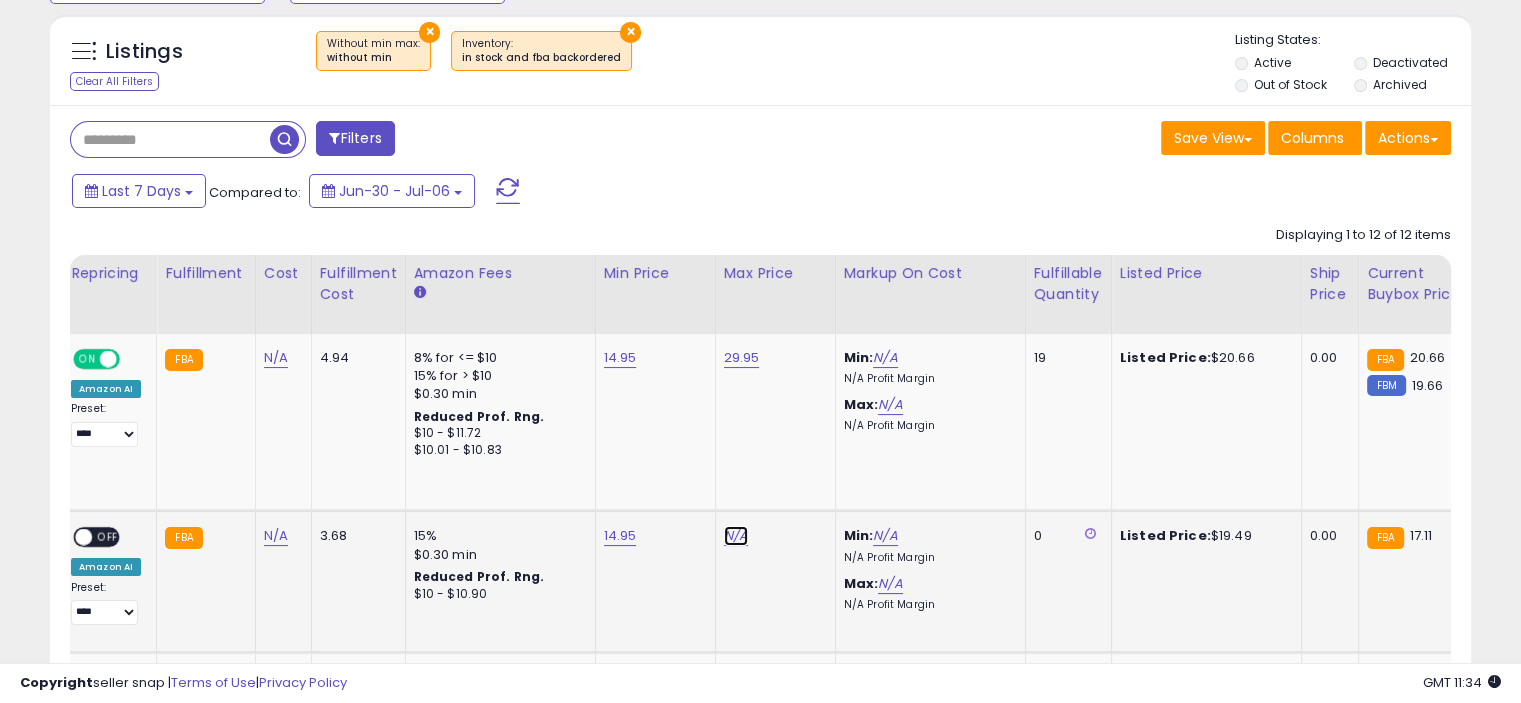 click on "N/A" at bounding box center [736, 536] 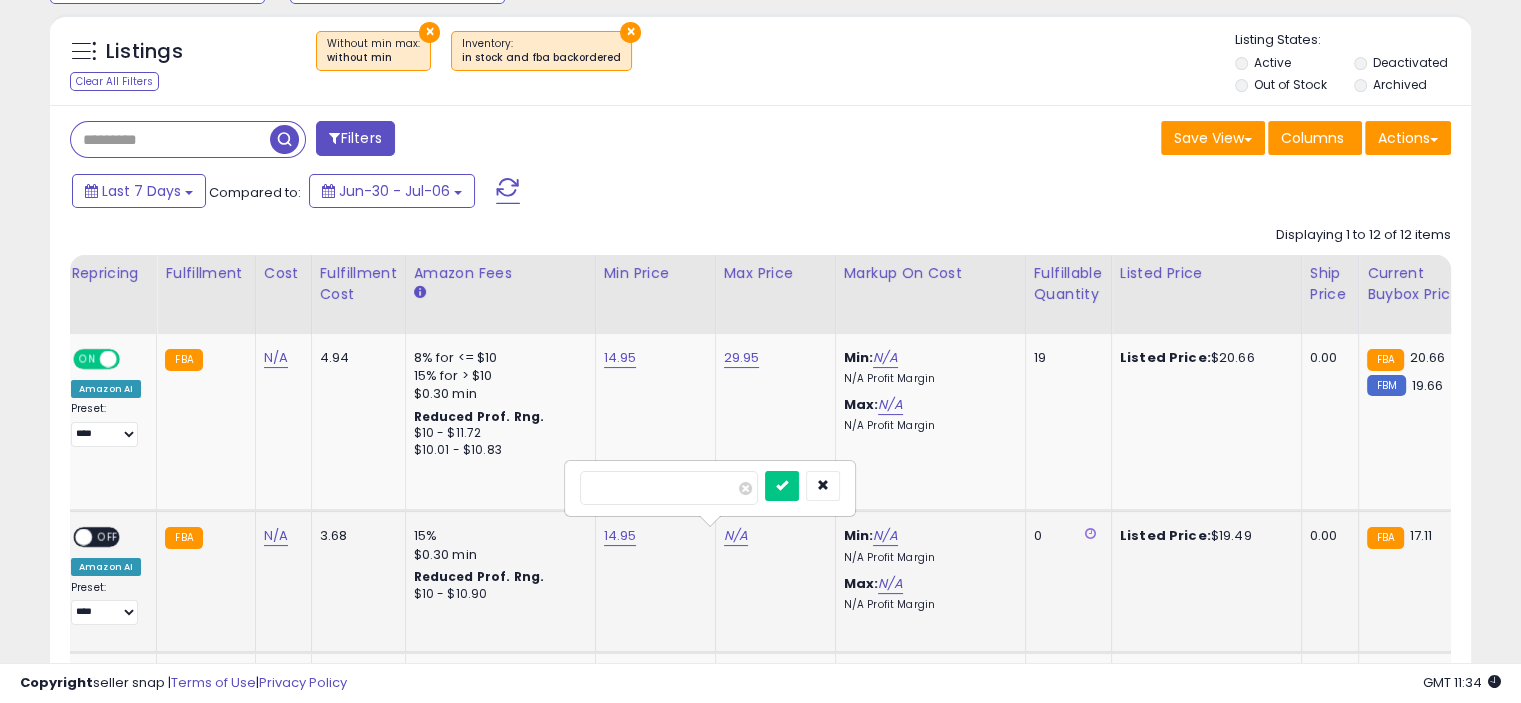 type on "*****" 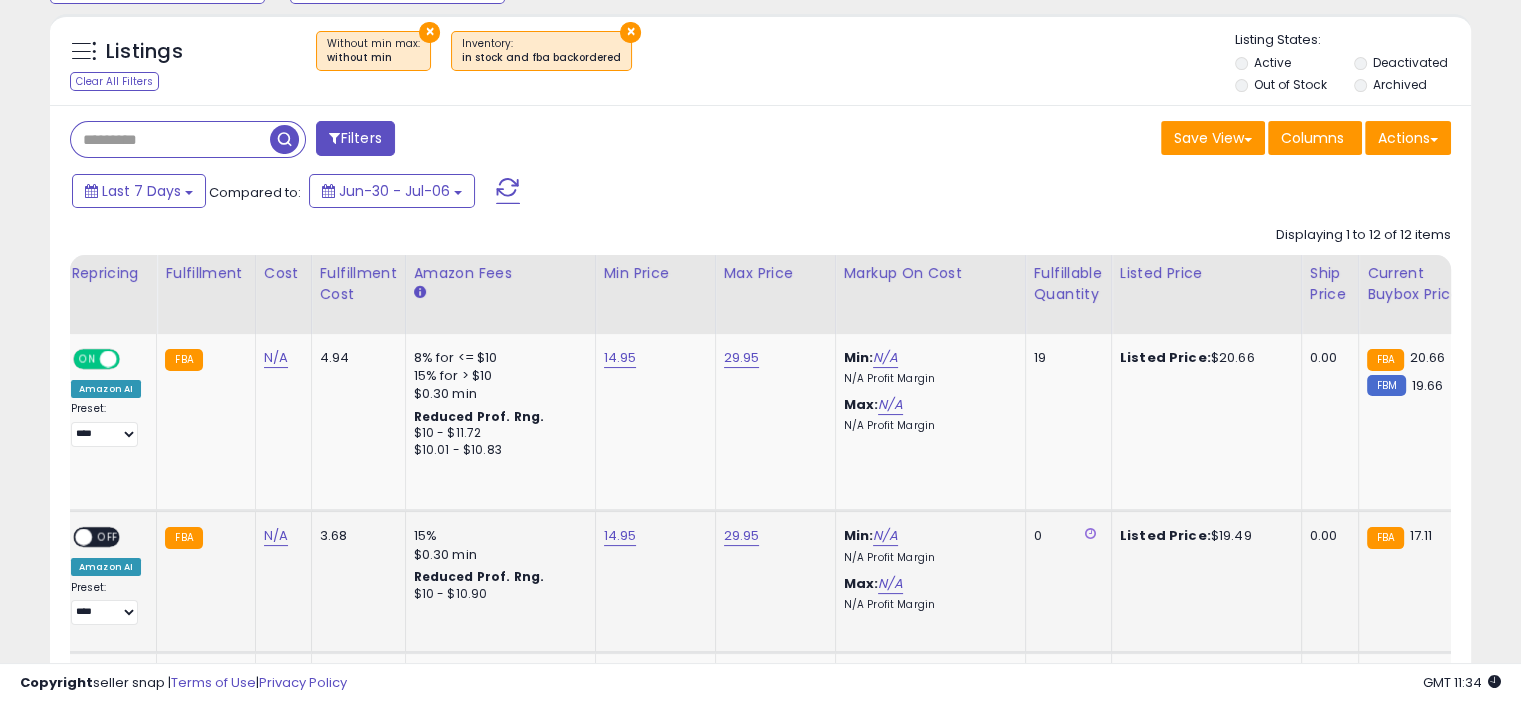 click on "OFF" at bounding box center (108, 537) 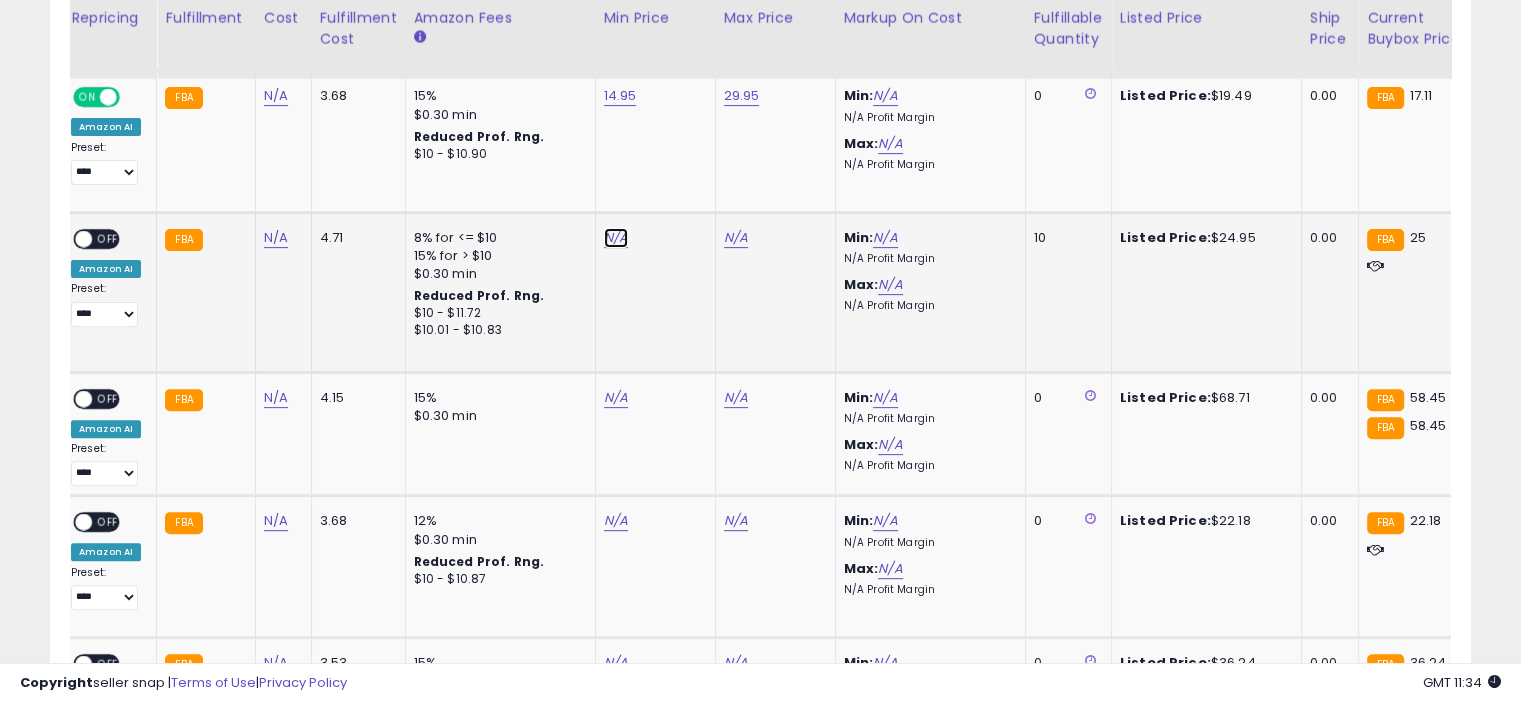 click on "N/A" at bounding box center [616, 238] 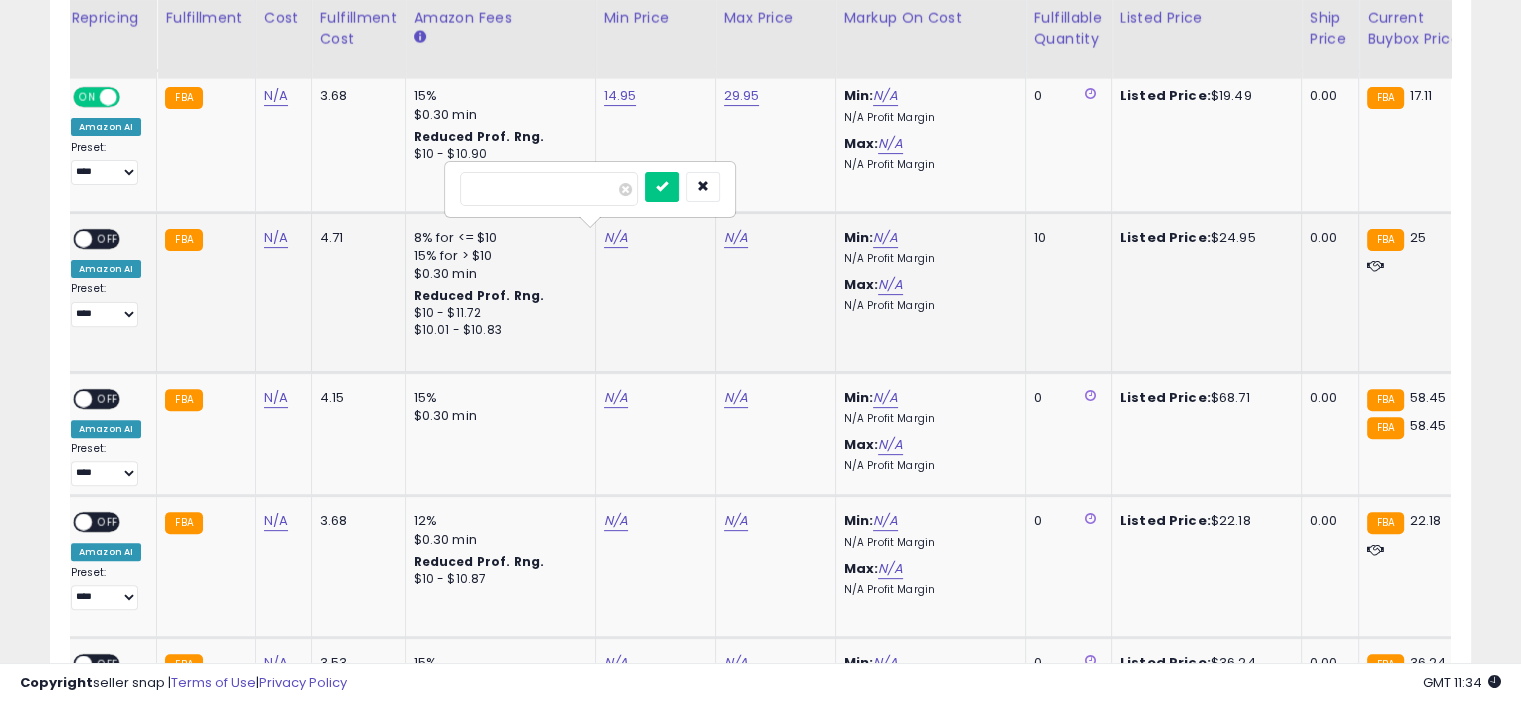 type on "*****" 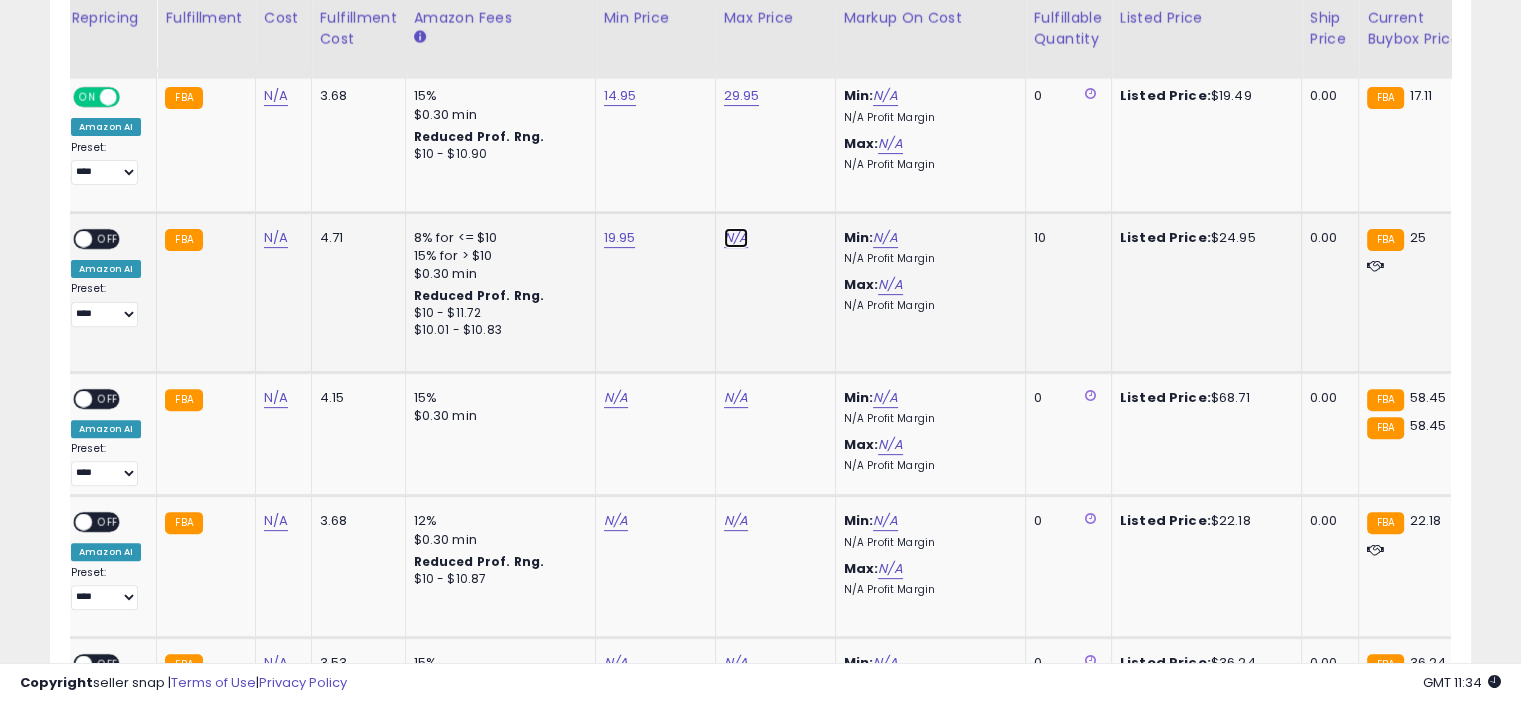 click on "N/A" at bounding box center (736, 238) 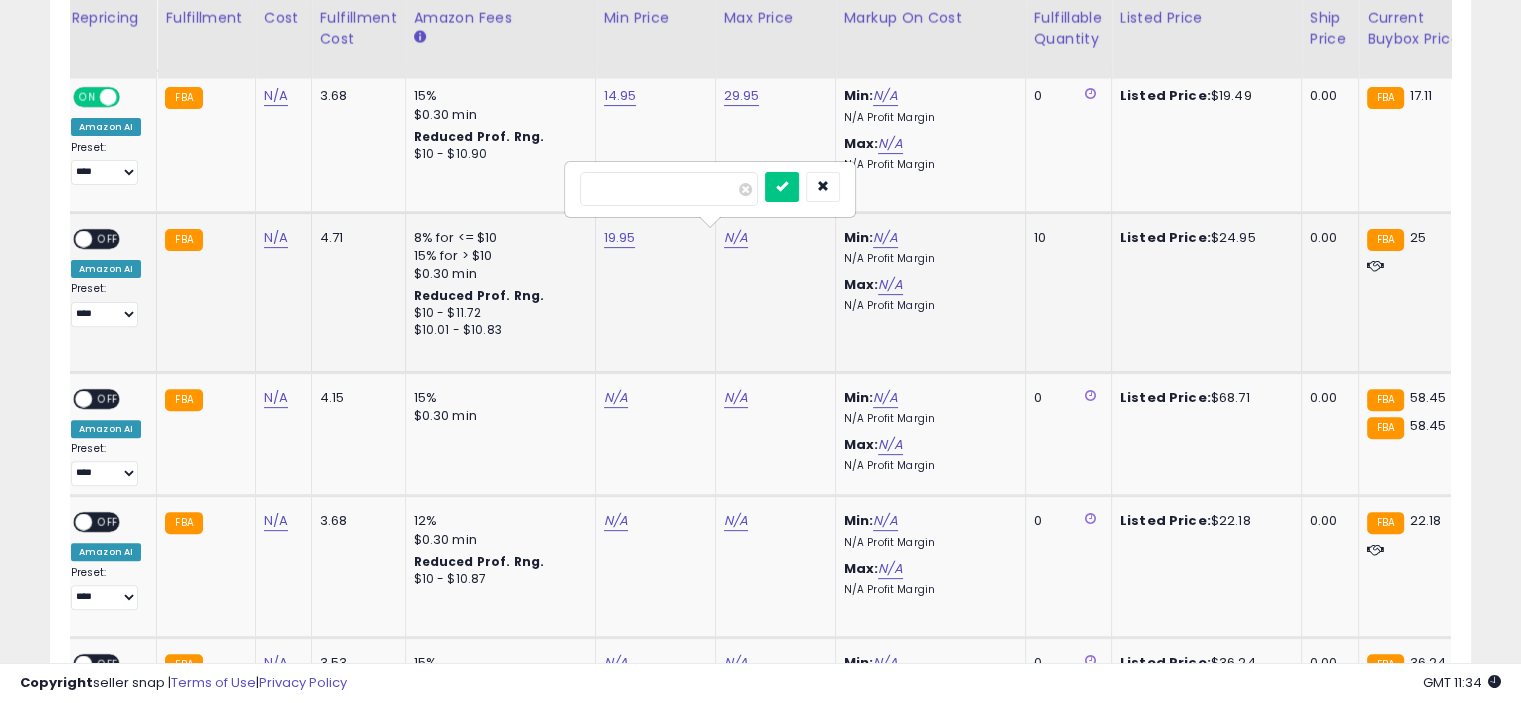 type on "*****" 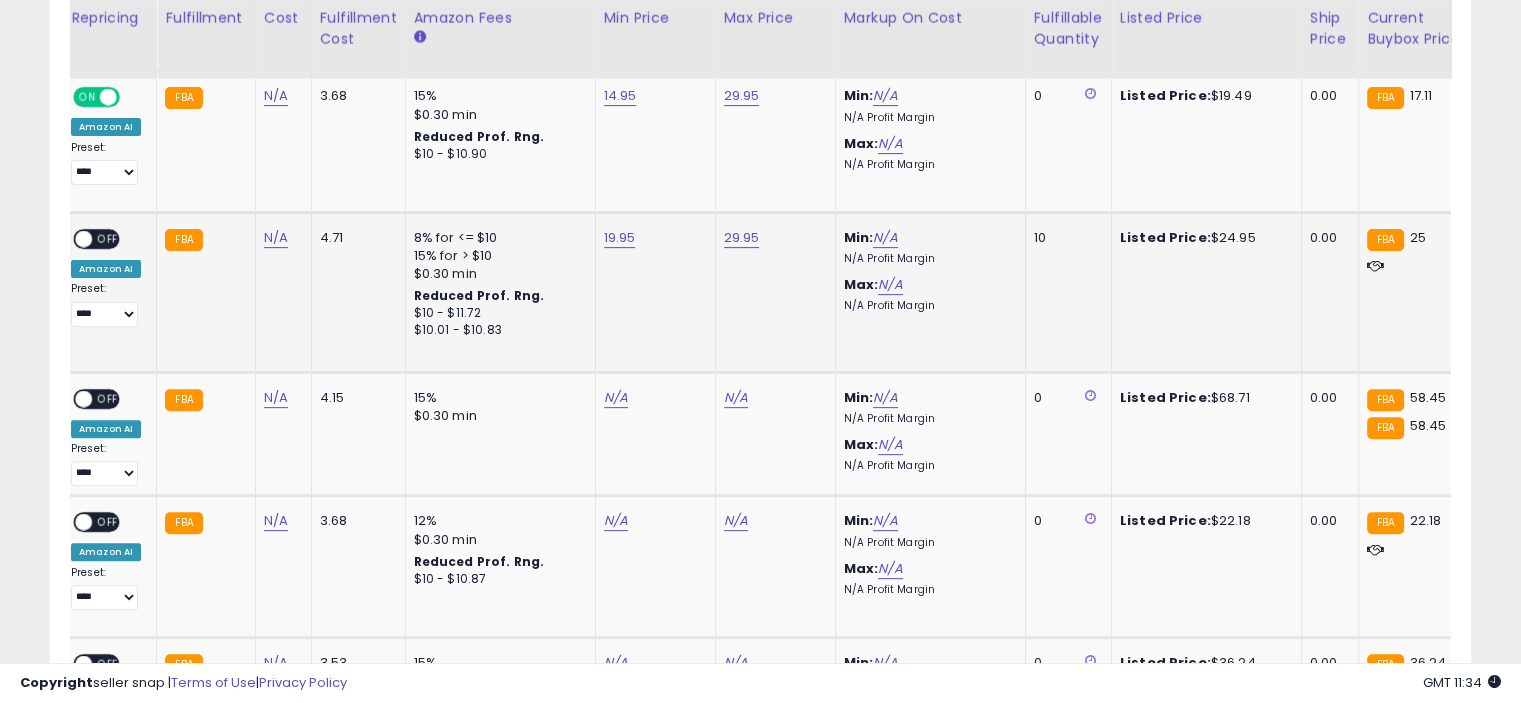 click on "OFF" at bounding box center [108, 238] 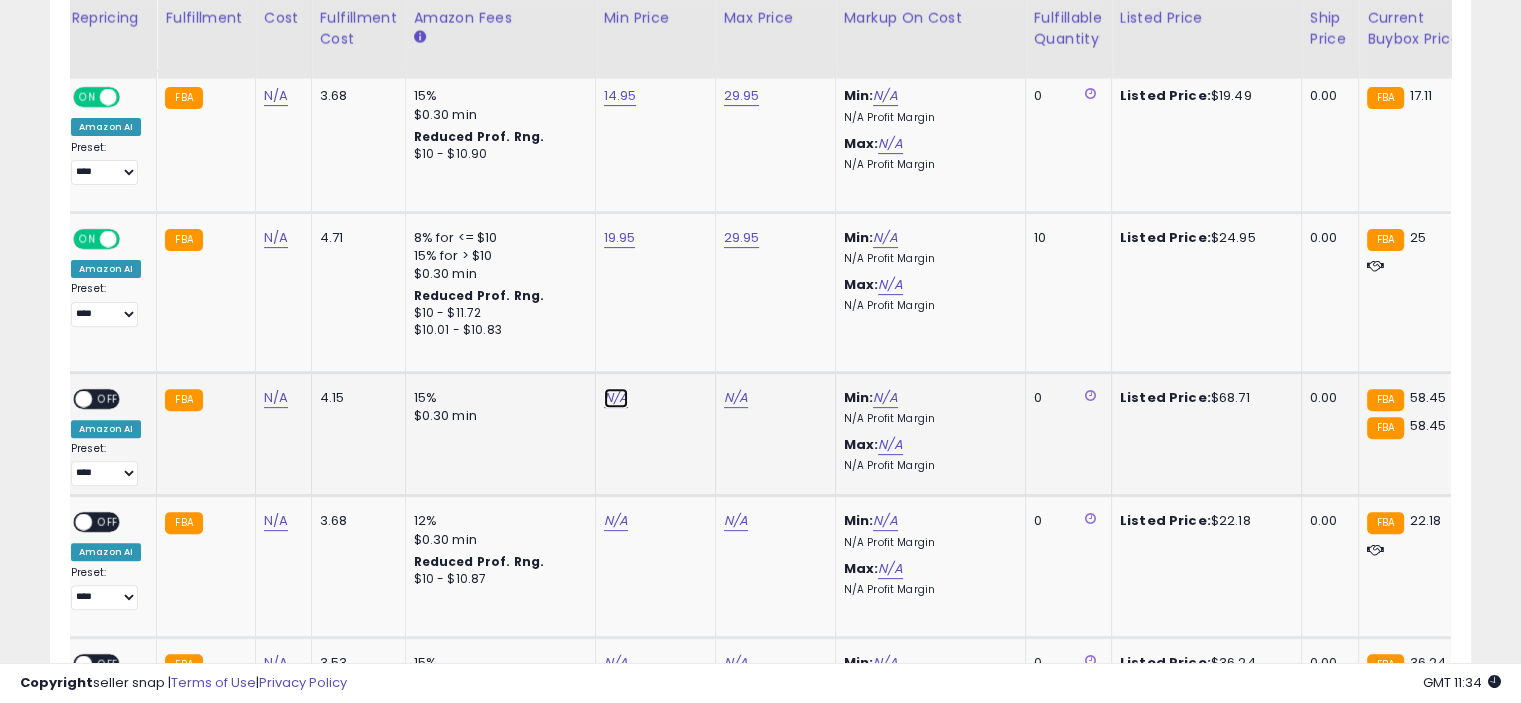 click on "N/A" at bounding box center (616, 398) 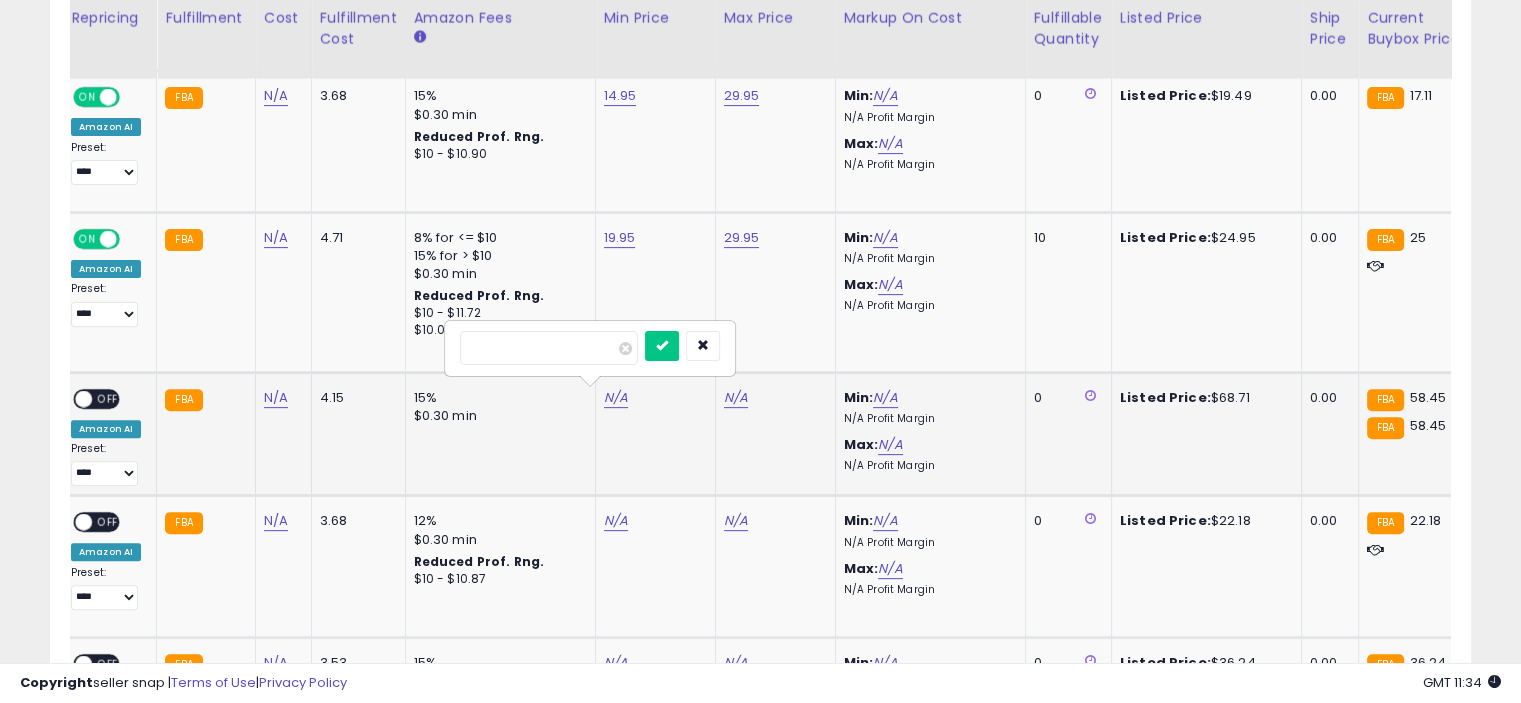 type on "*****" 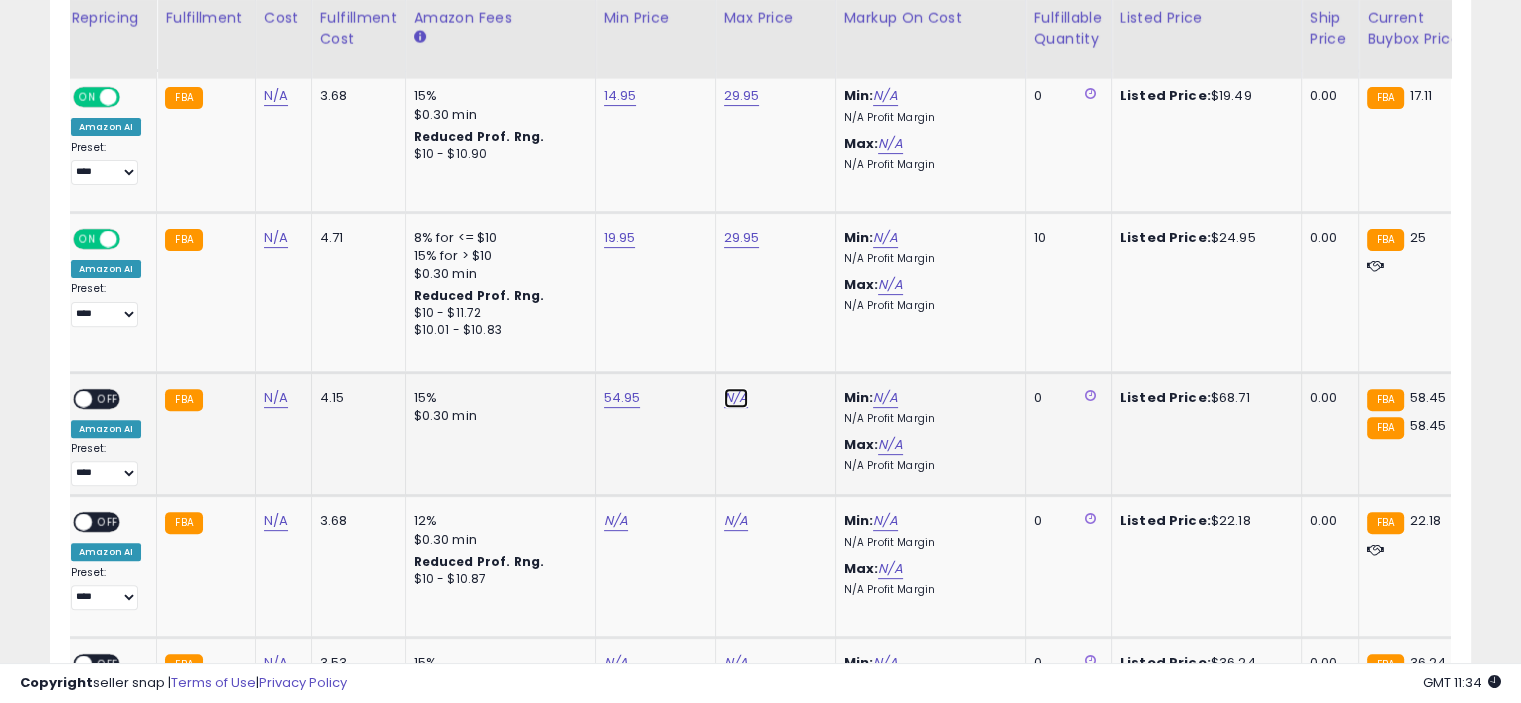 click on "N/A" at bounding box center [736, 398] 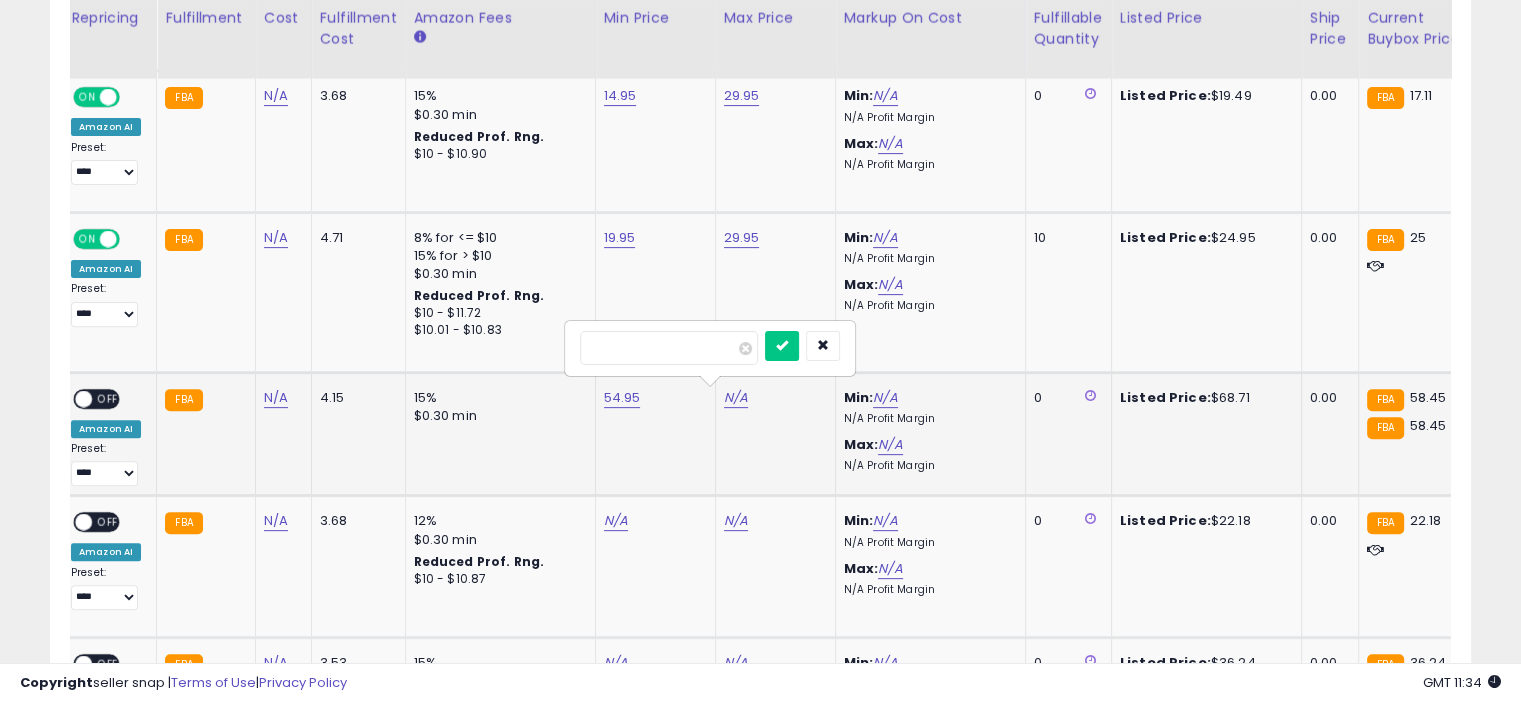 type on "*****" 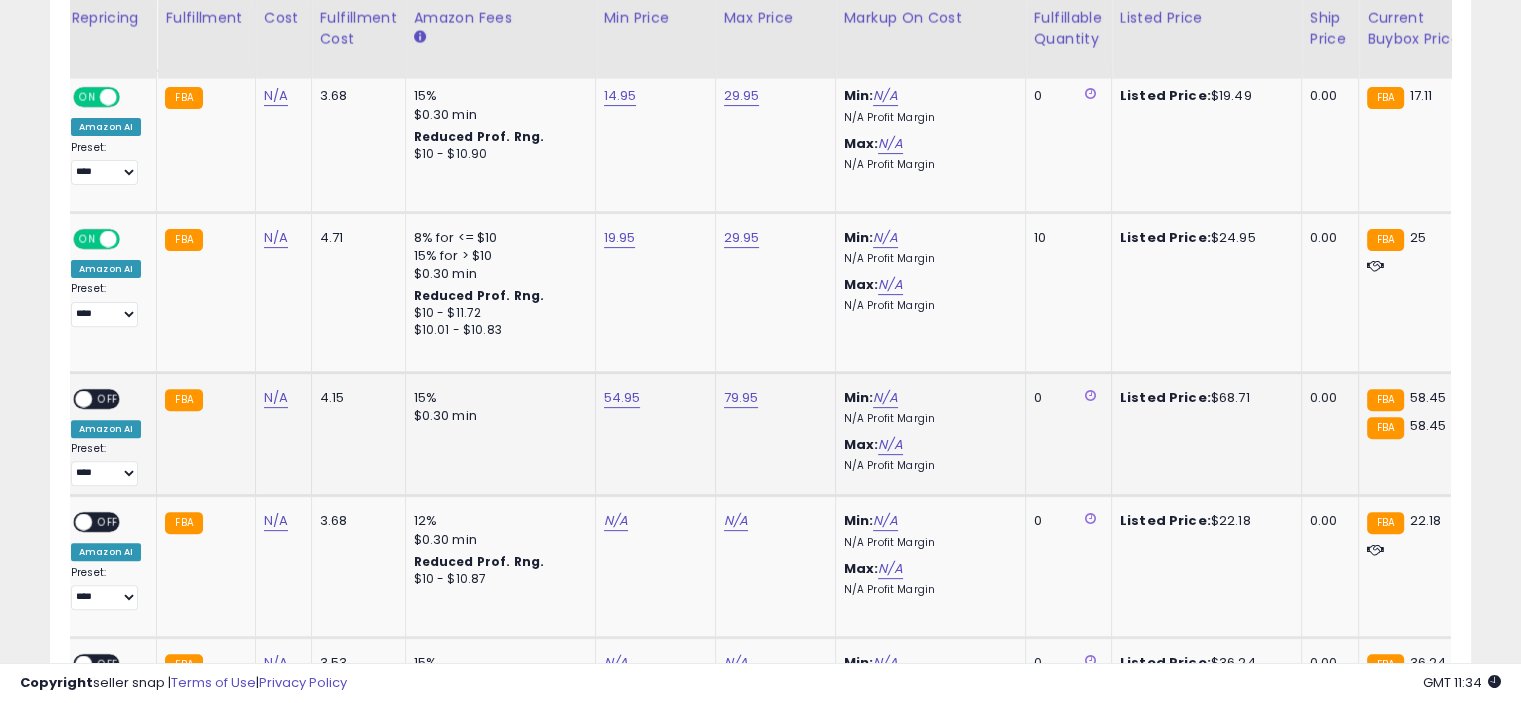click on "OFF" at bounding box center [108, 398] 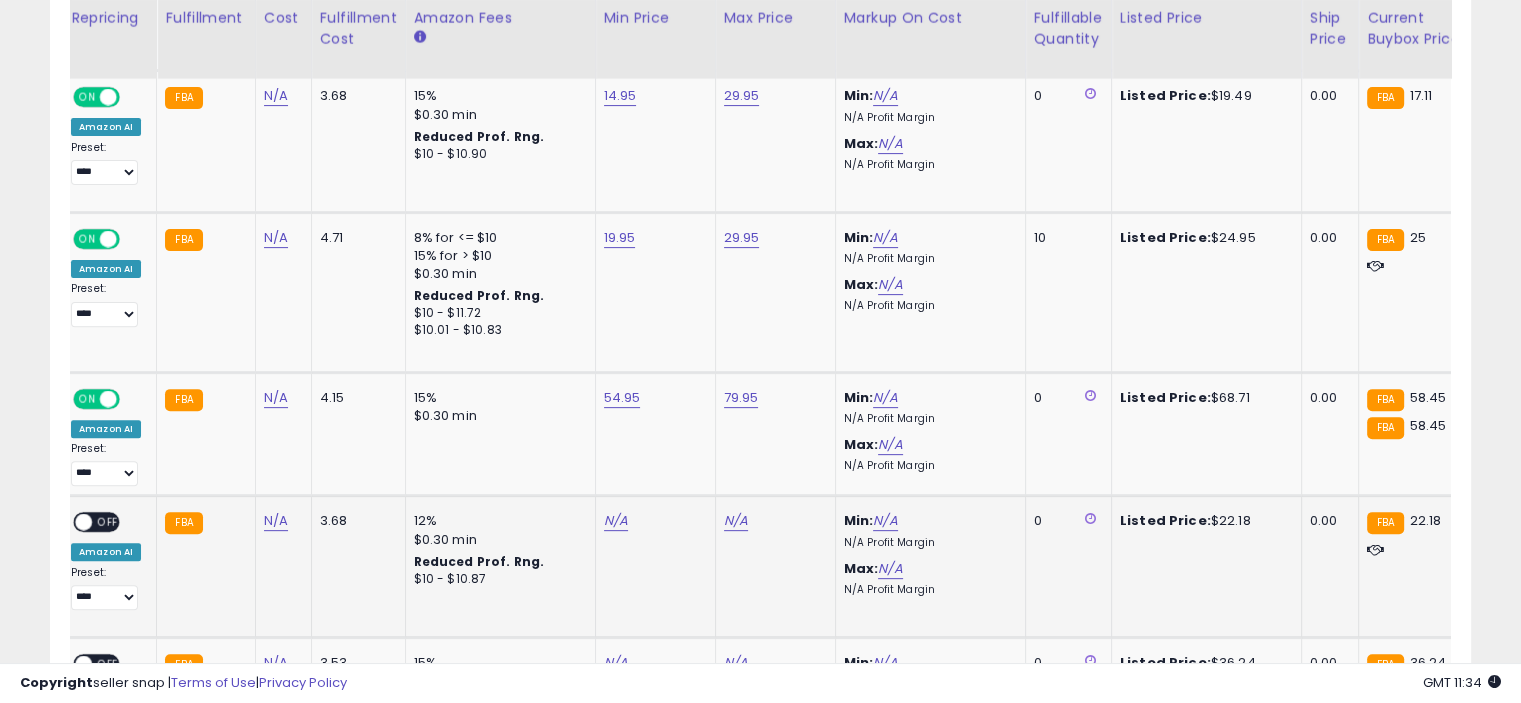 click on "N/A" 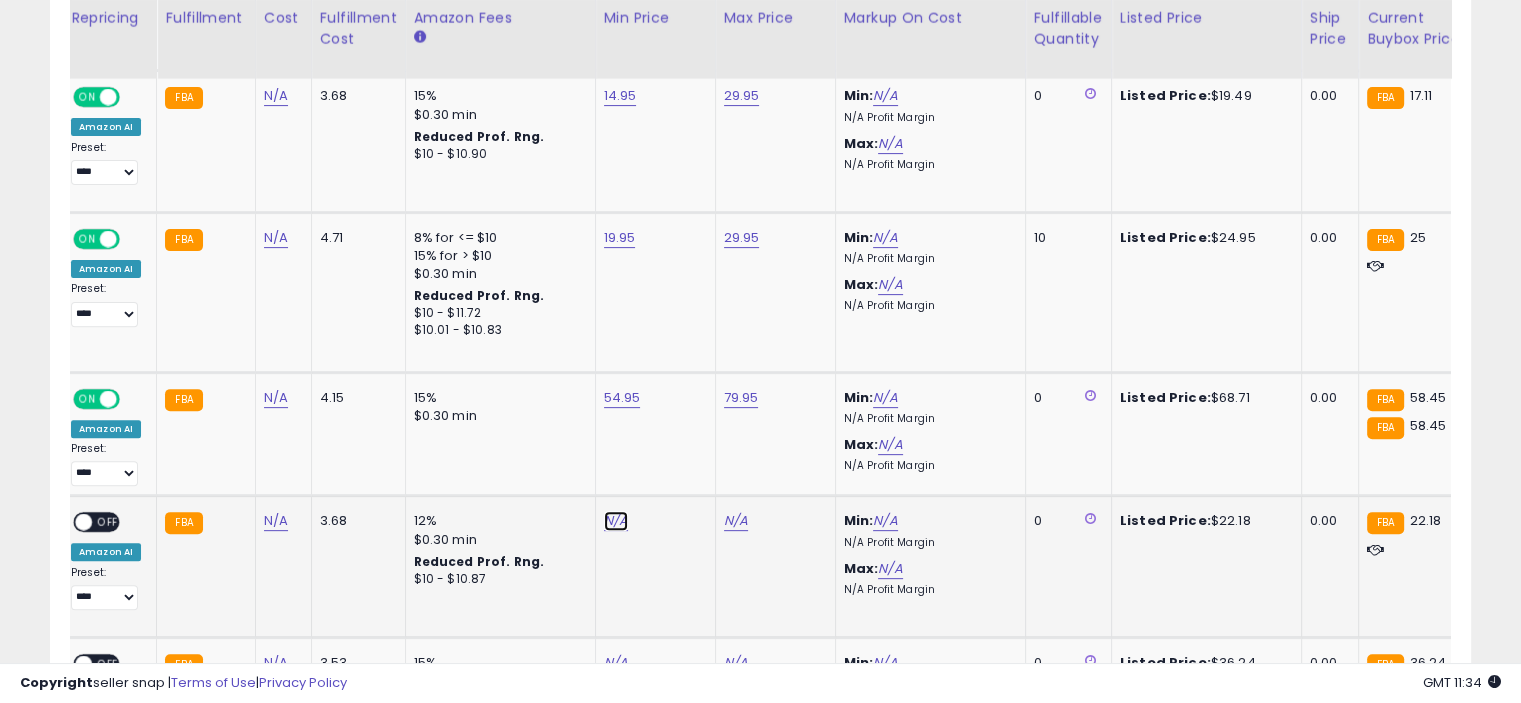 click on "N/A" at bounding box center [616, 521] 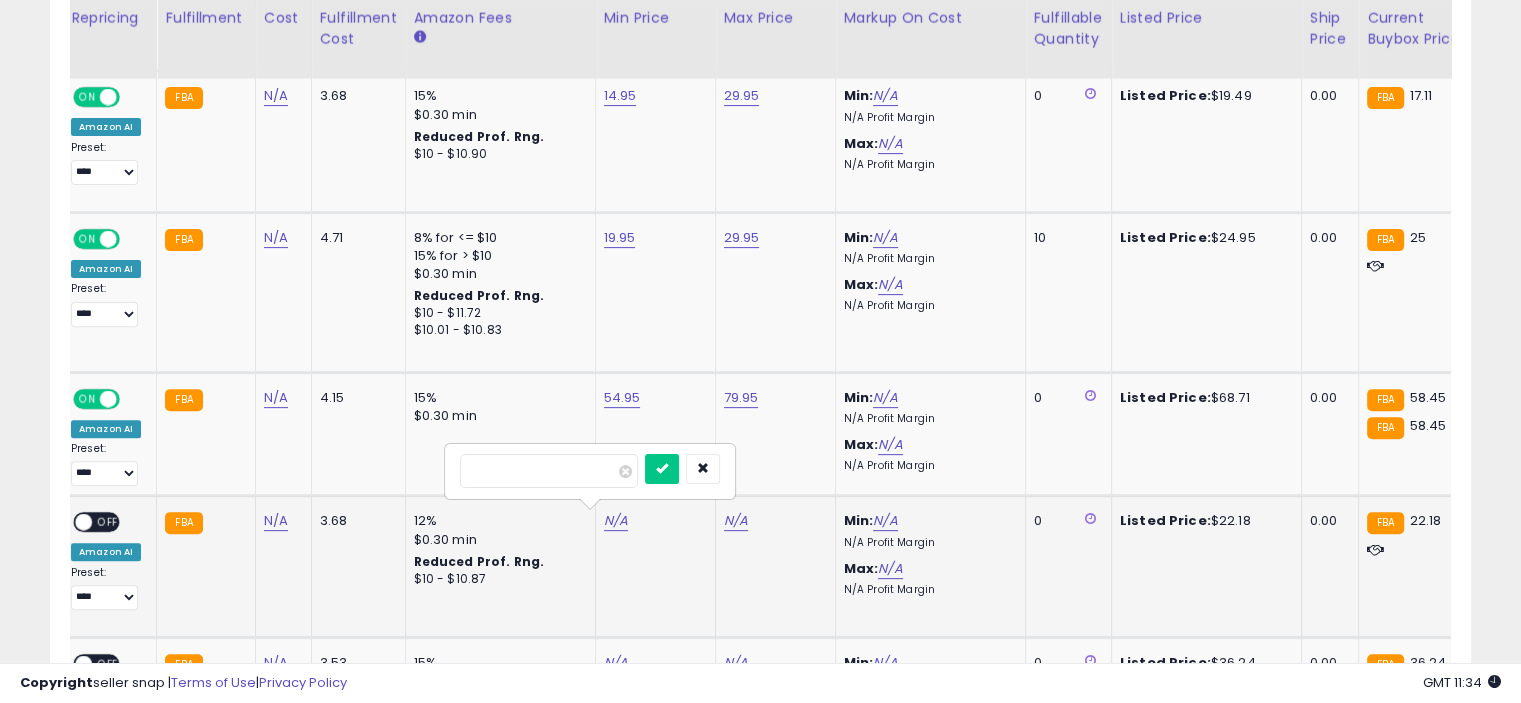 type on "*****" 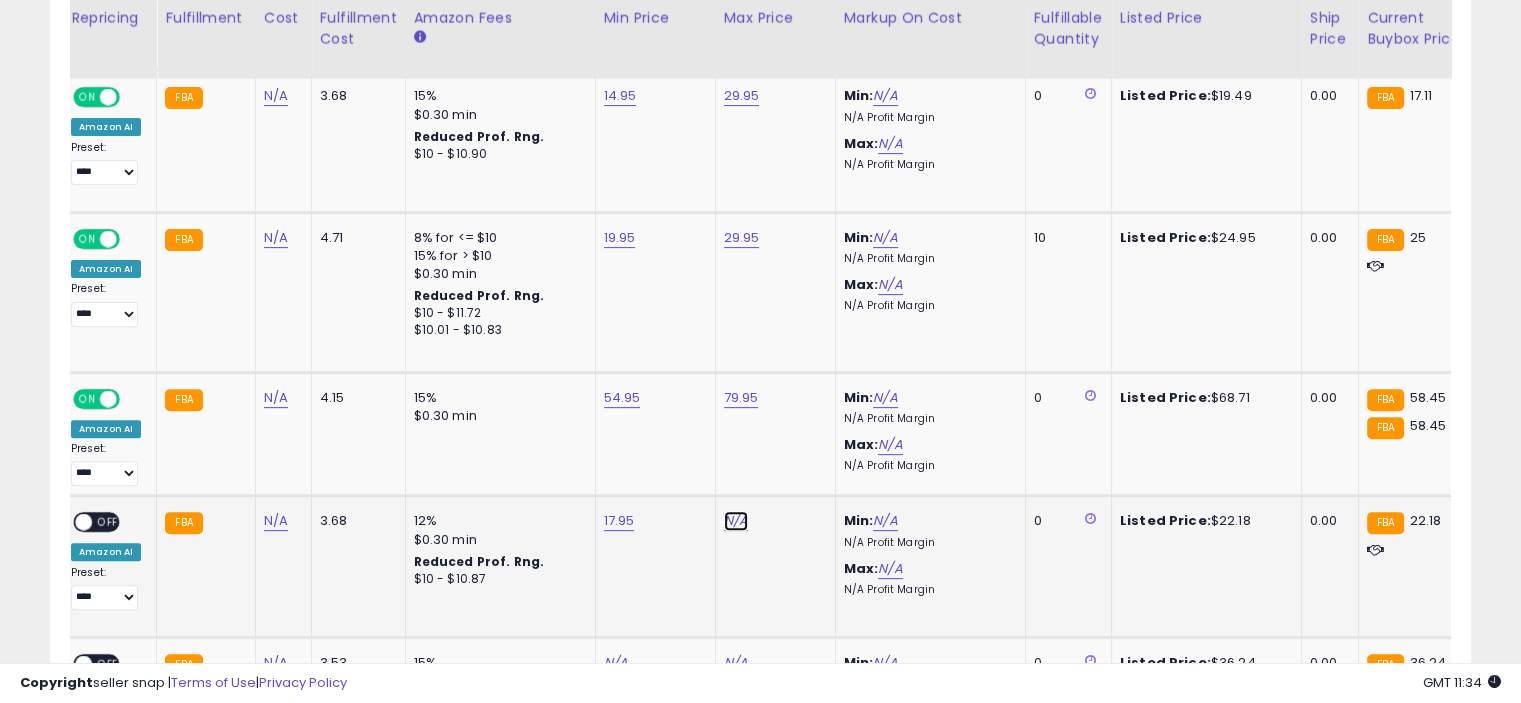 click on "N/A" at bounding box center (736, 521) 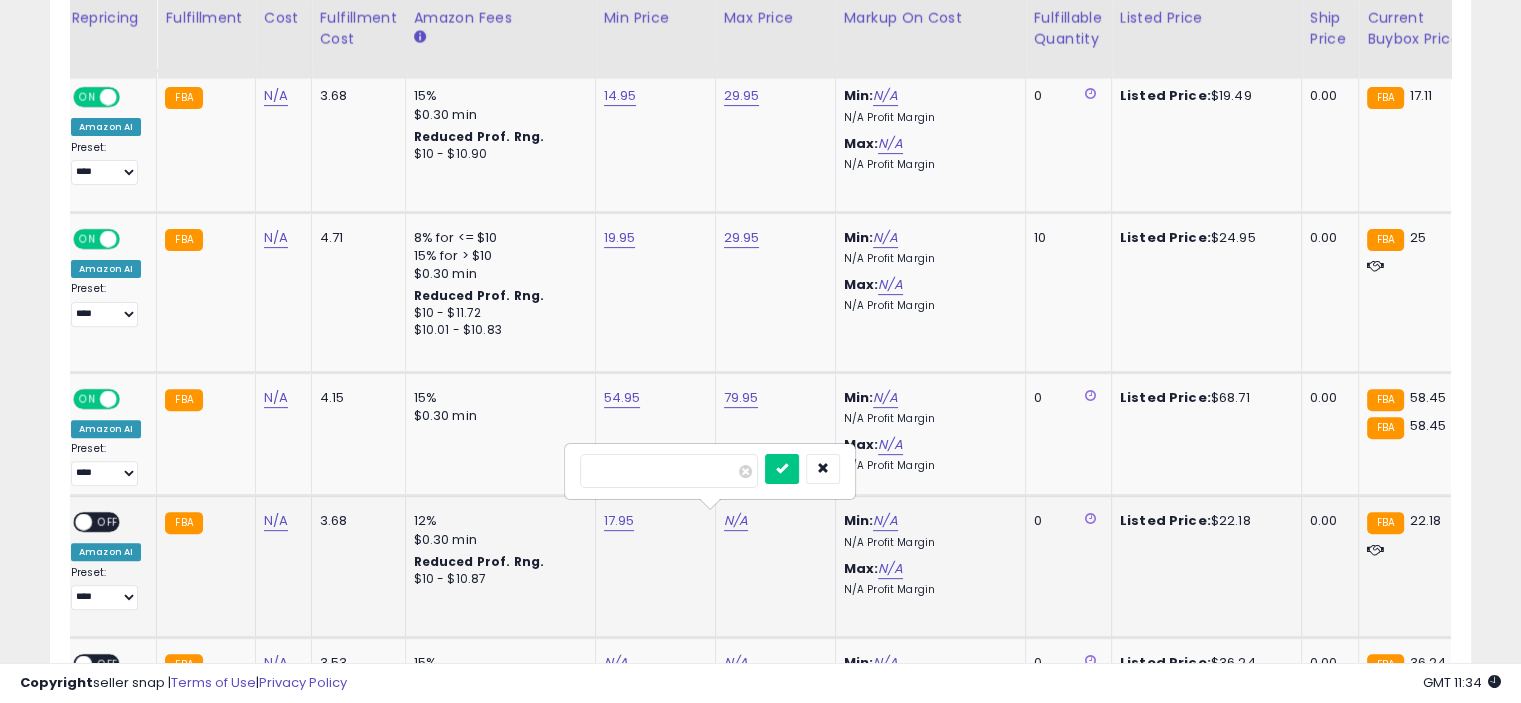 type on "*****" 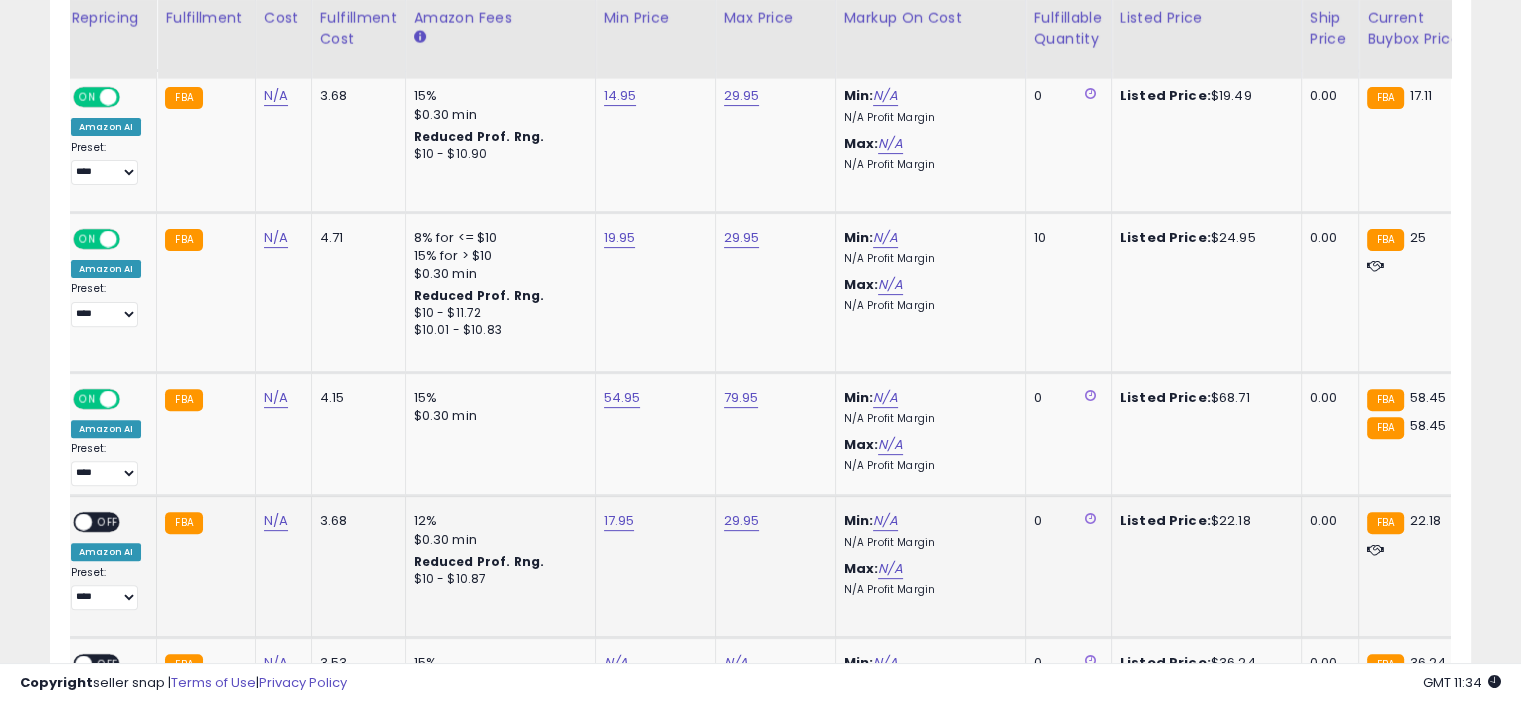click on "OFF" at bounding box center (108, 522) 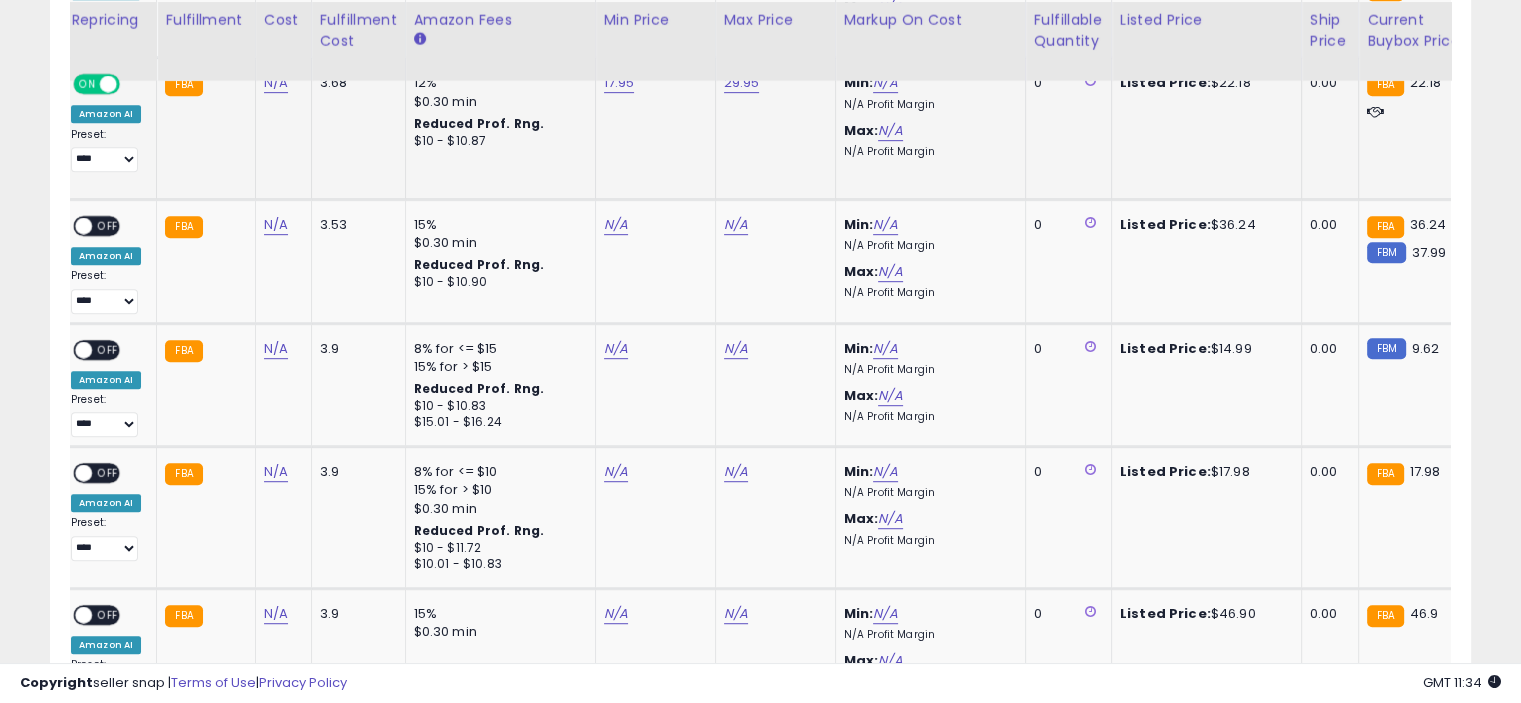 scroll, scrollTop: 1080, scrollLeft: 0, axis: vertical 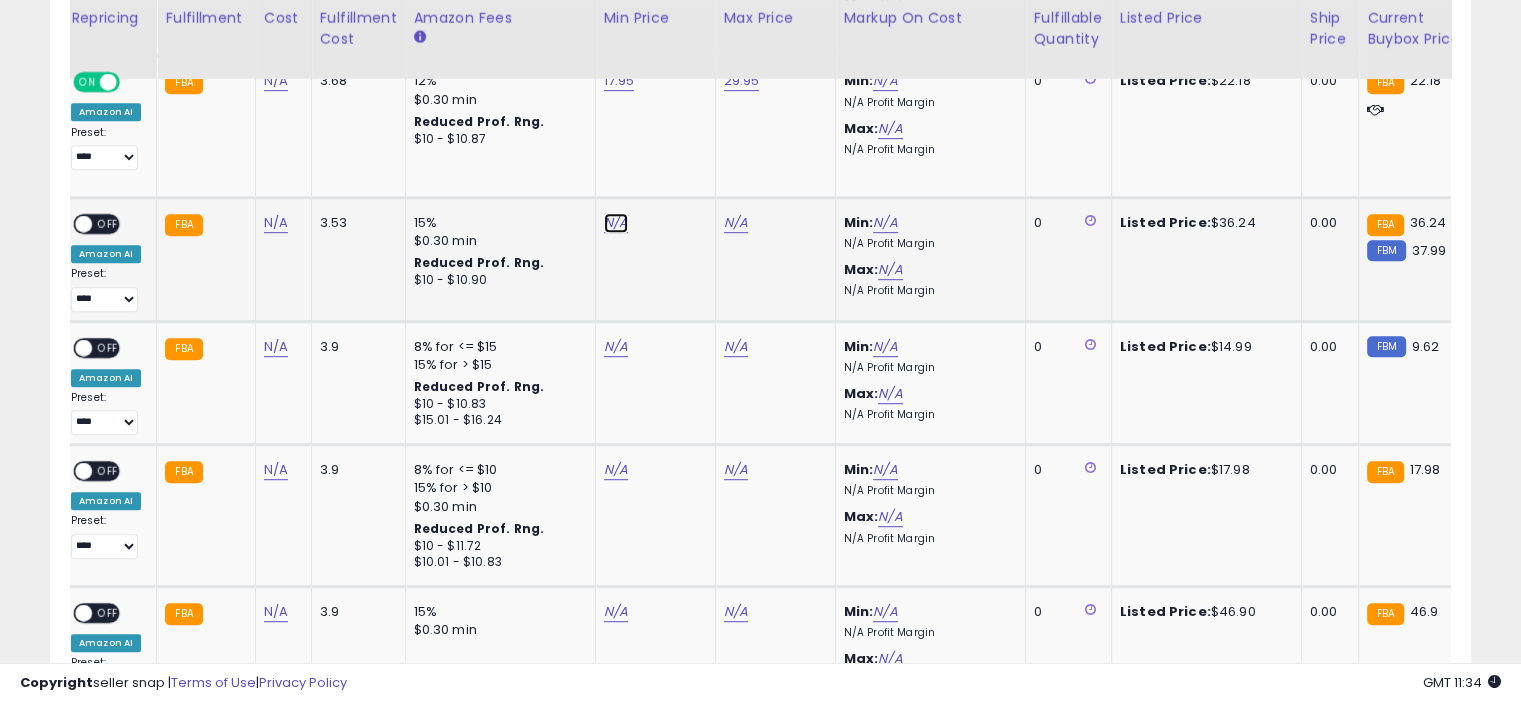 click on "N/A" at bounding box center [616, 223] 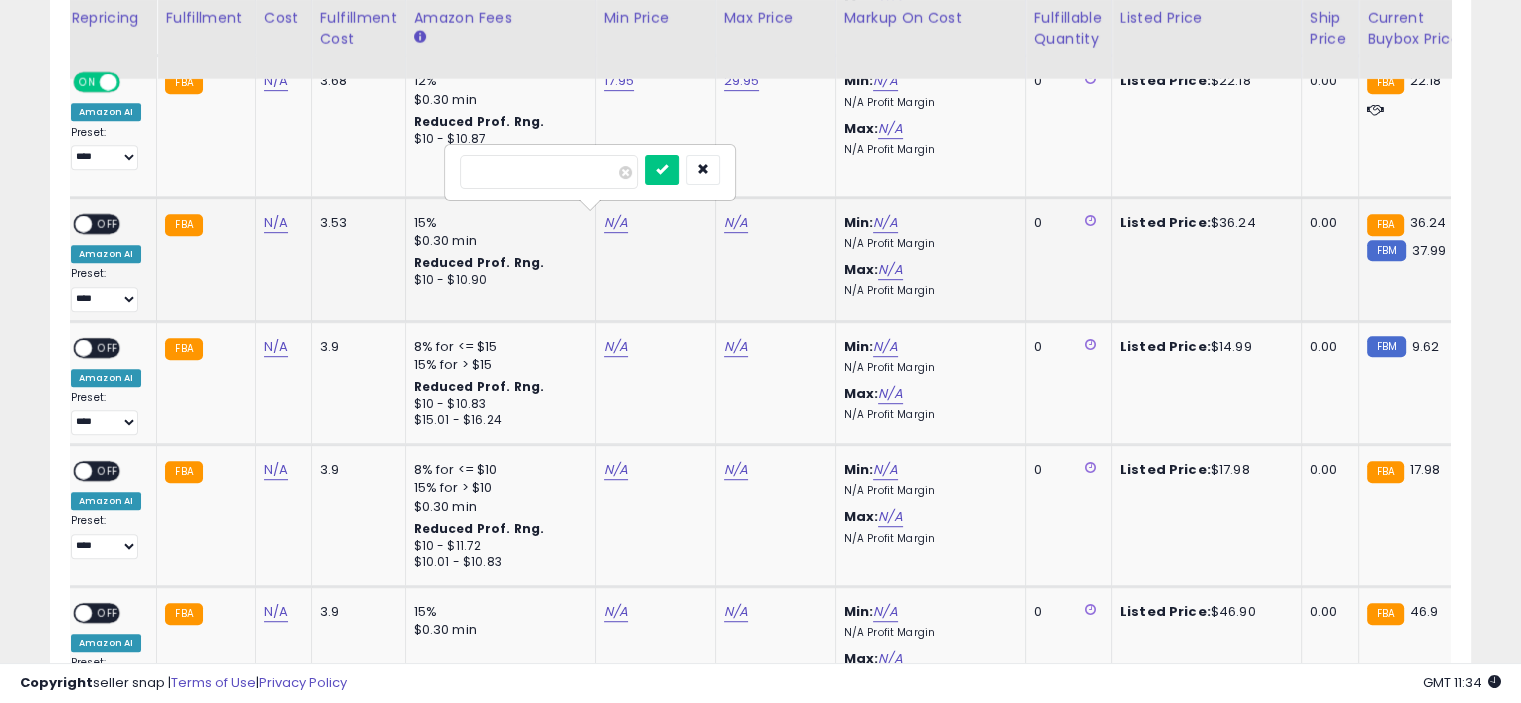 type on "*****" 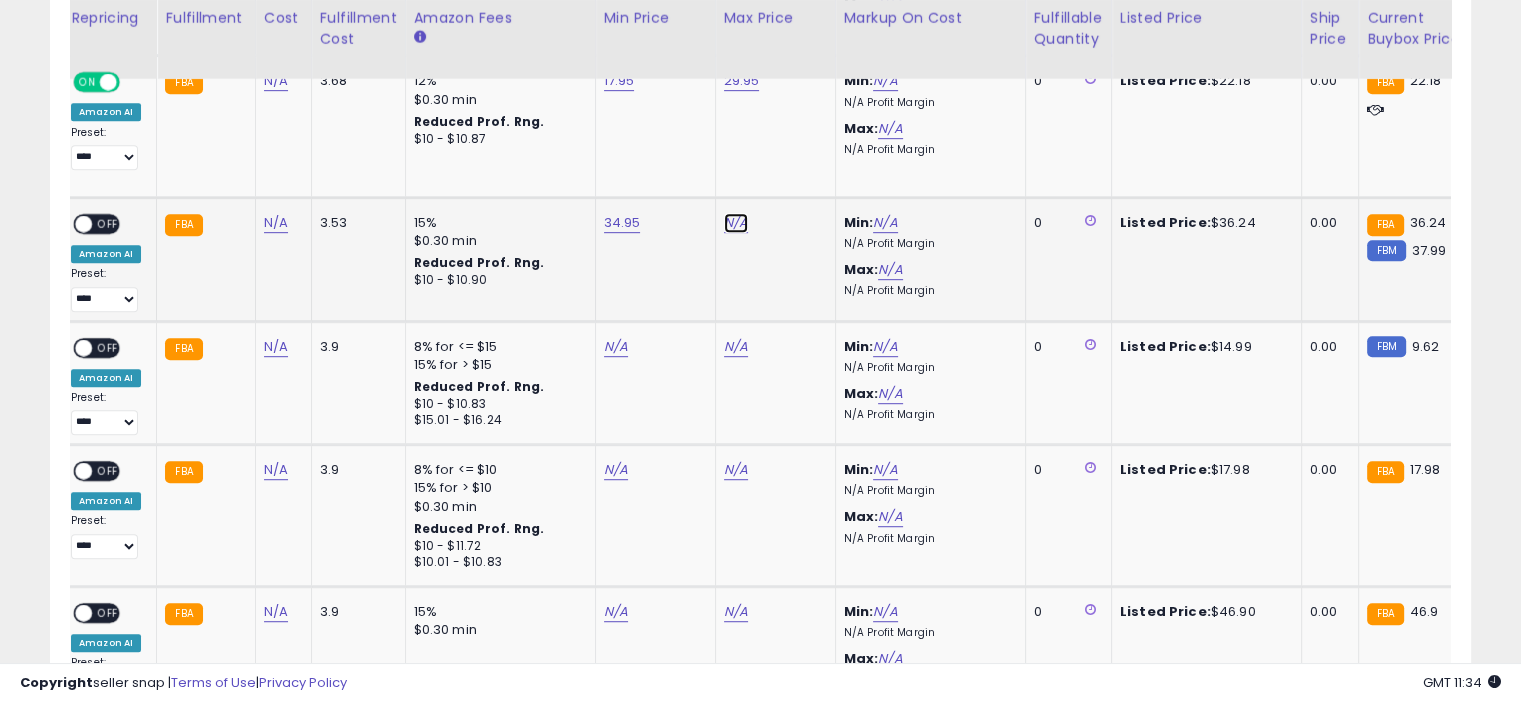 click on "N/A" at bounding box center [736, 223] 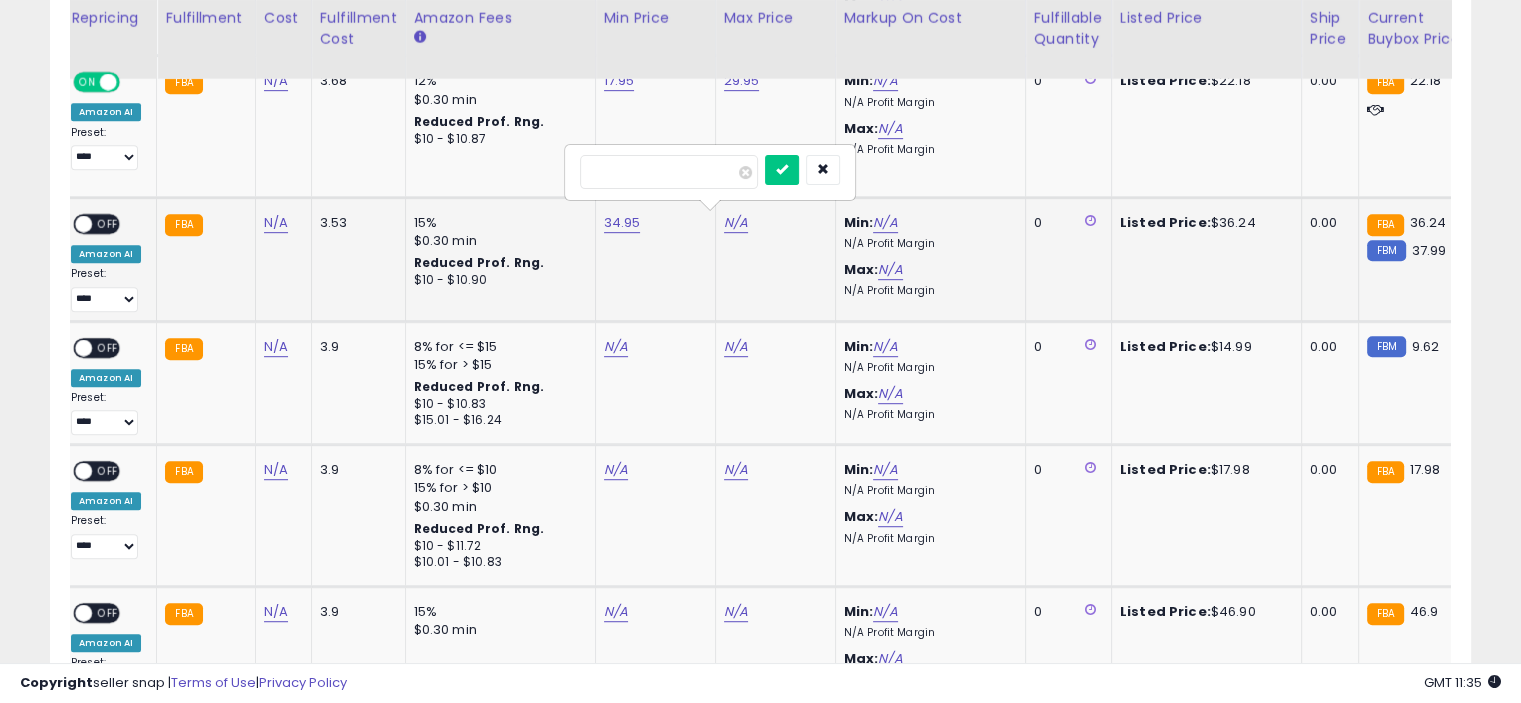 type on "*****" 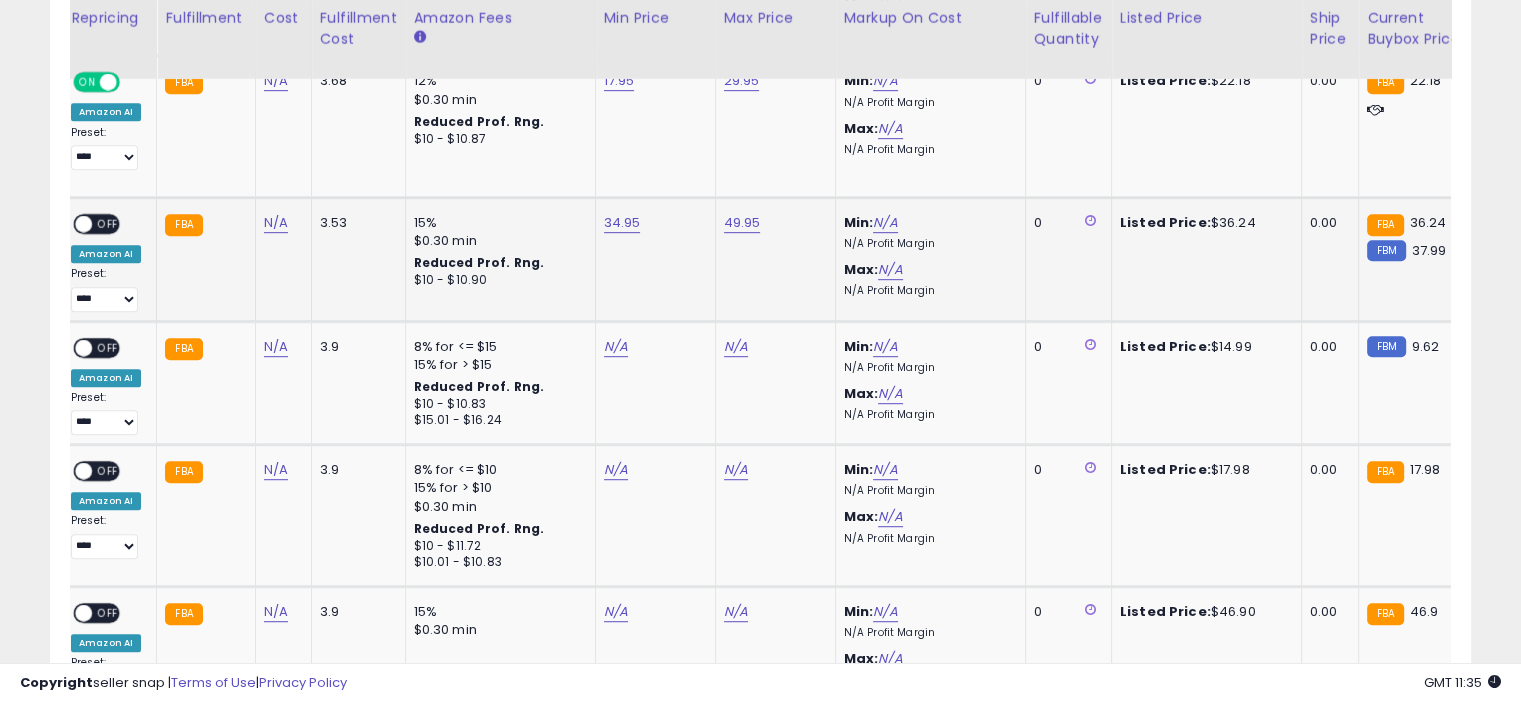 click on "OFF" at bounding box center (108, 223) 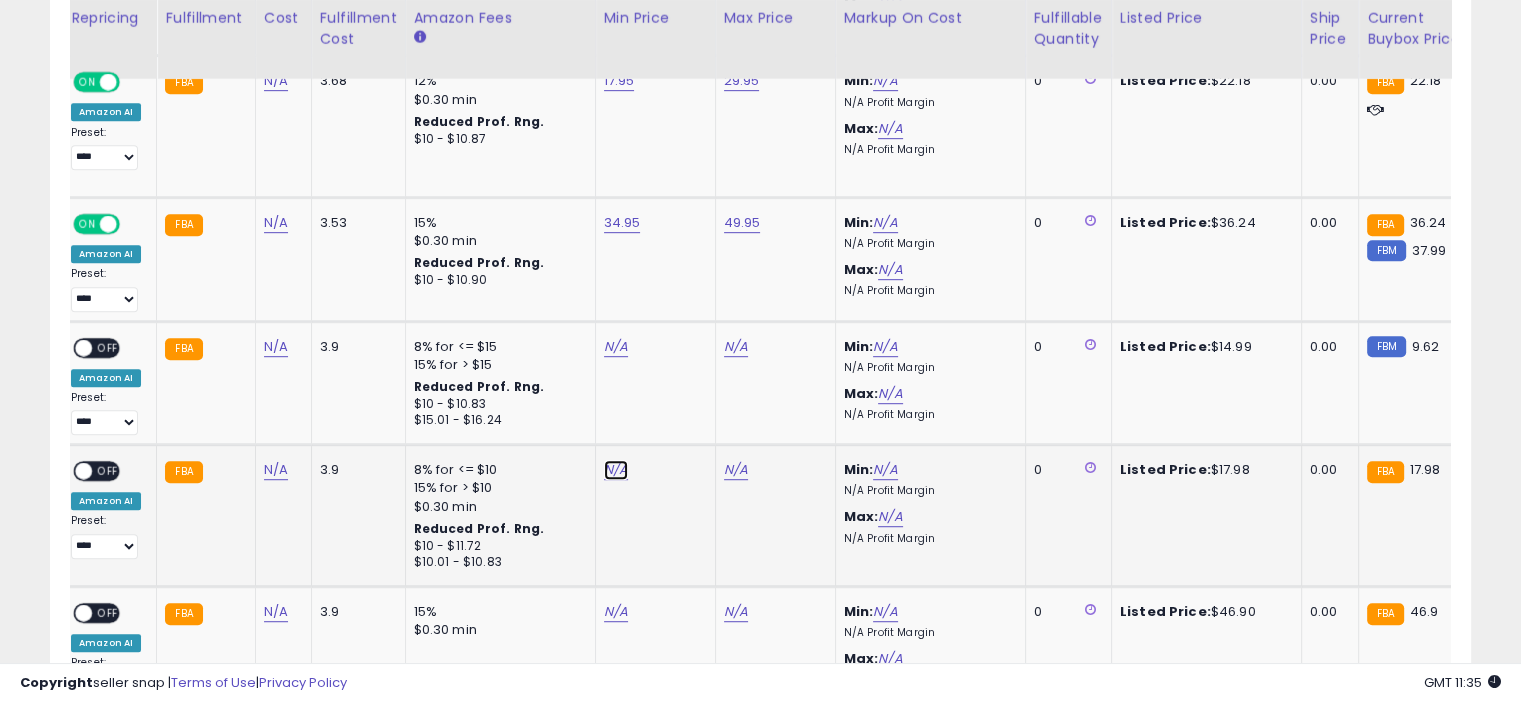 click on "N/A" at bounding box center [616, 347] 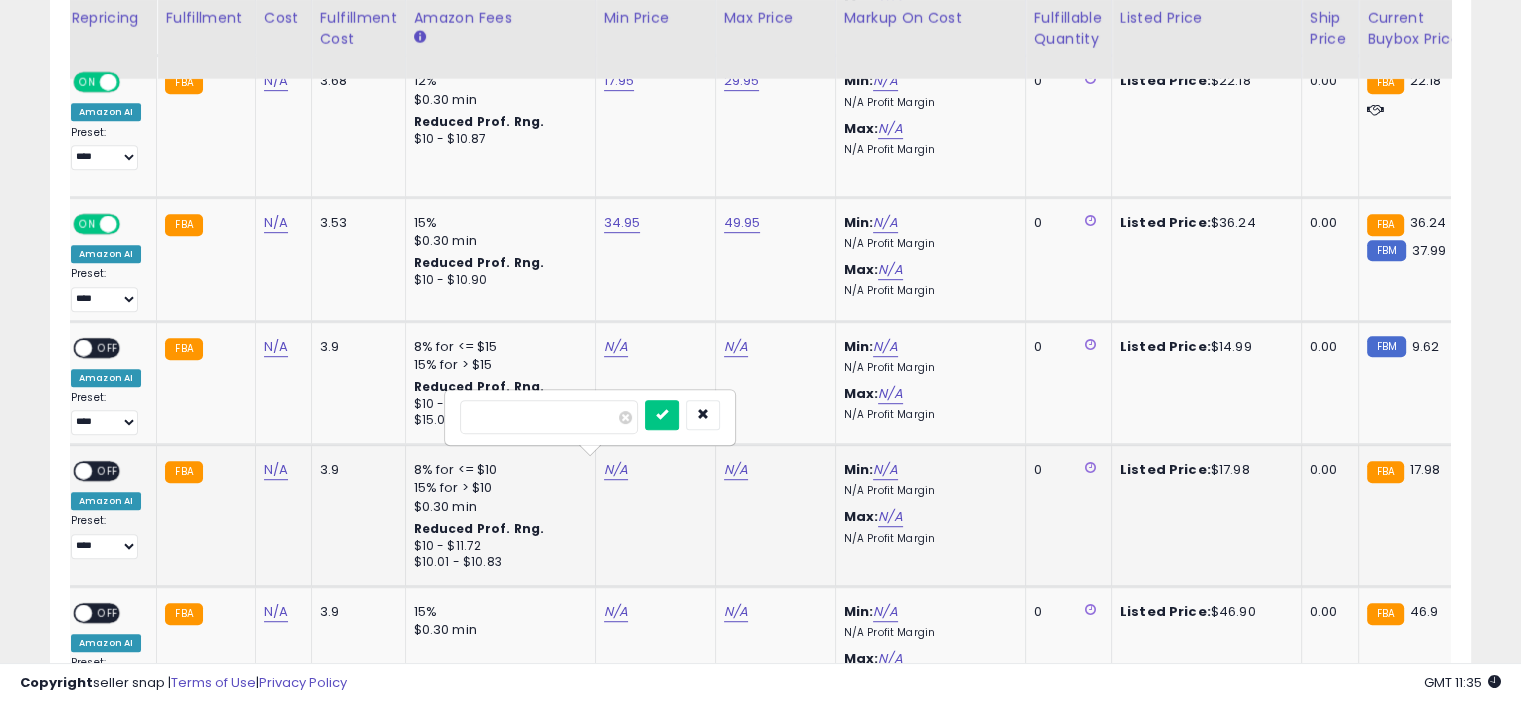 type on "*****" 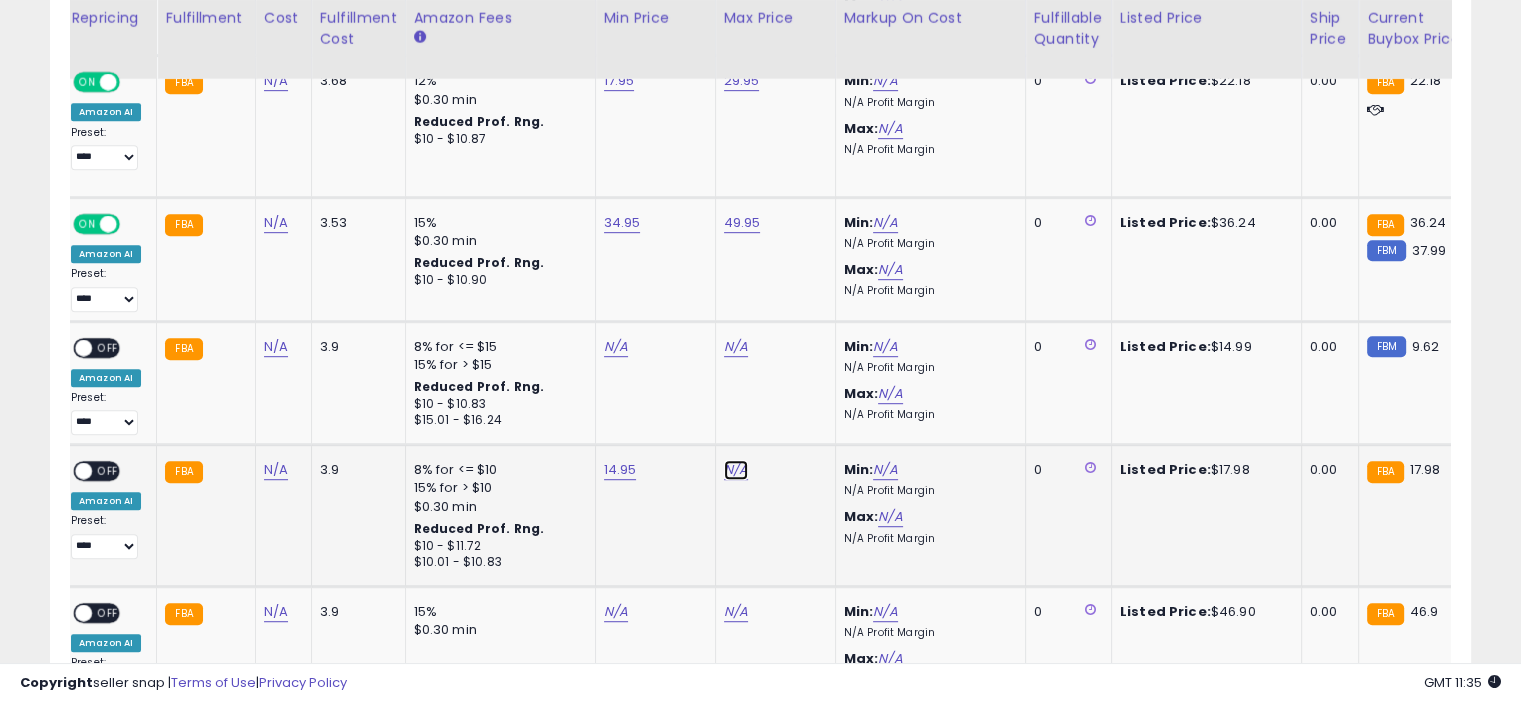 click on "N/A" at bounding box center (736, 347) 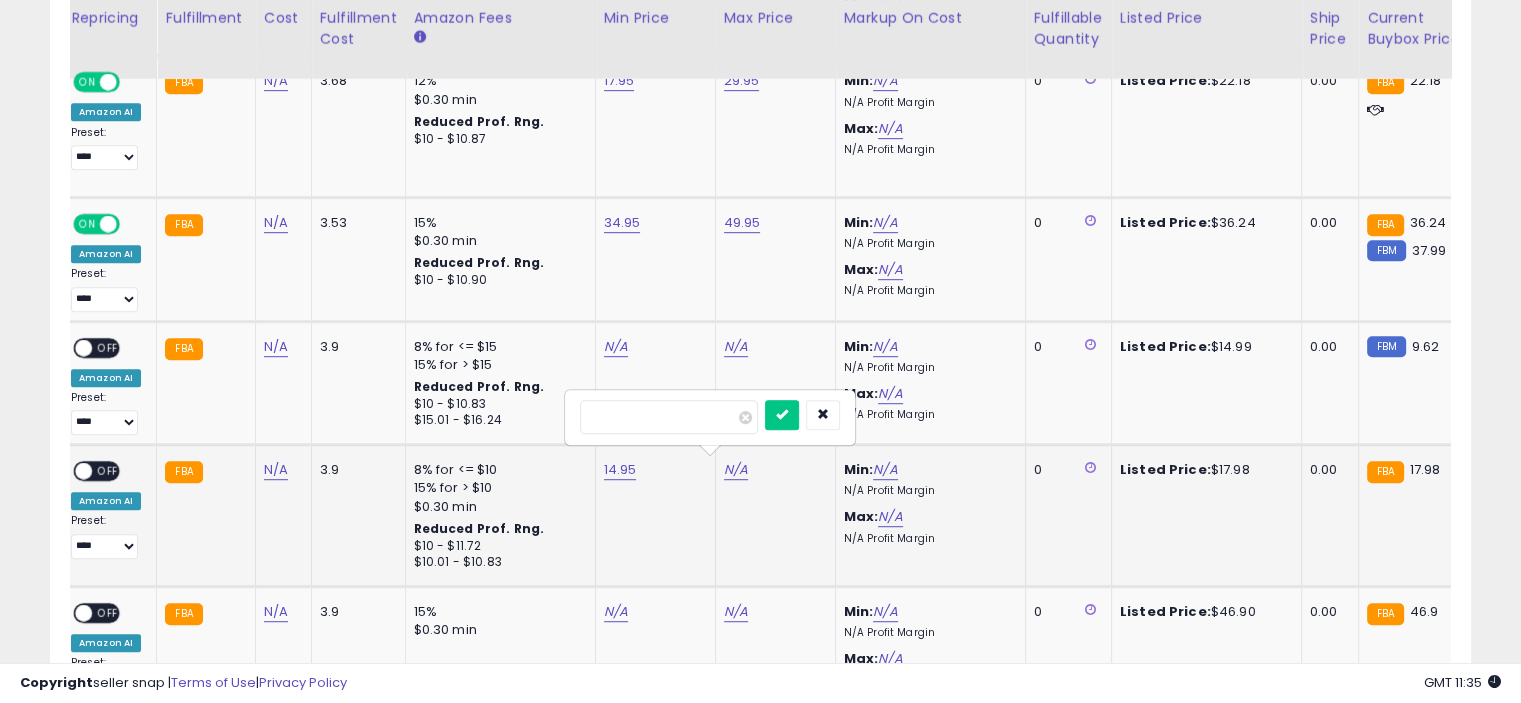 type on "*****" 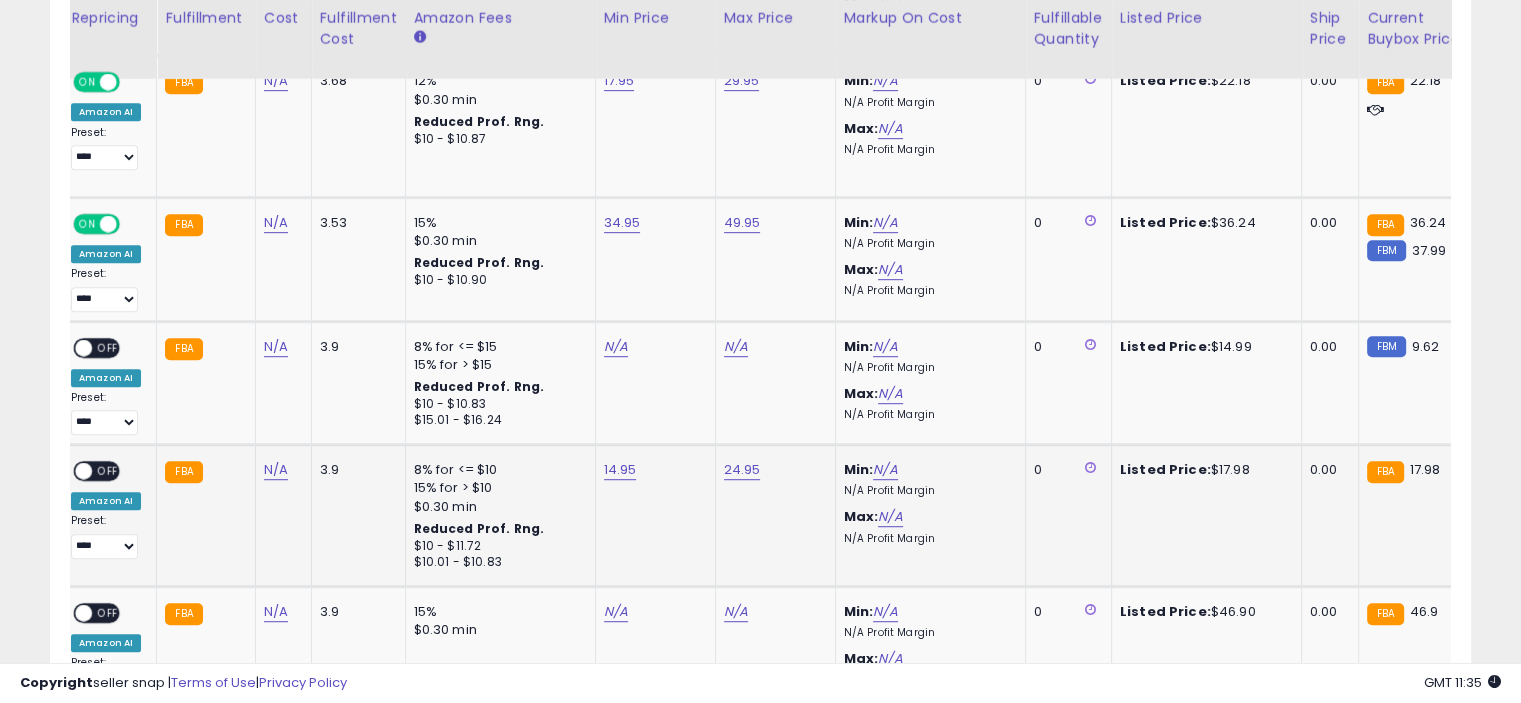 click on "OFF" at bounding box center [108, 471] 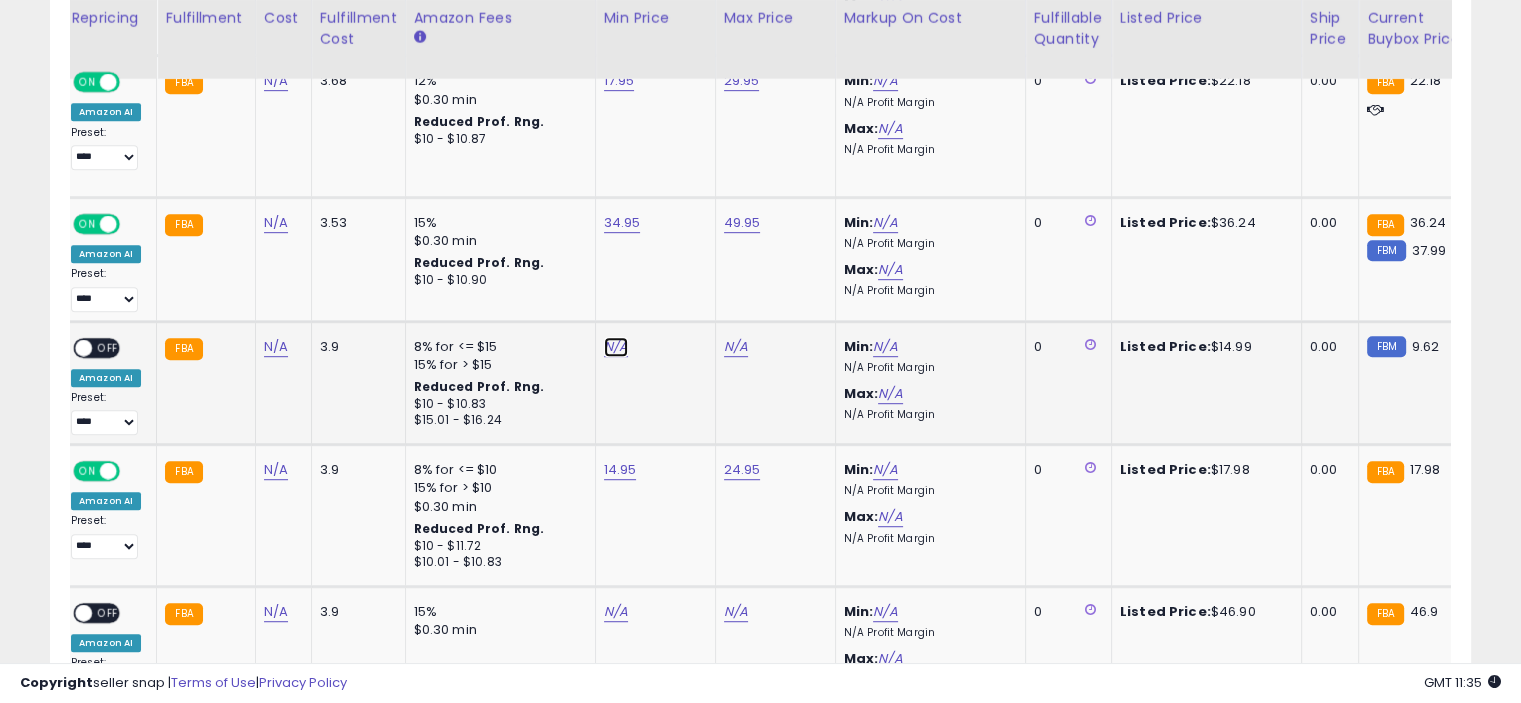 click on "N/A" at bounding box center [616, 347] 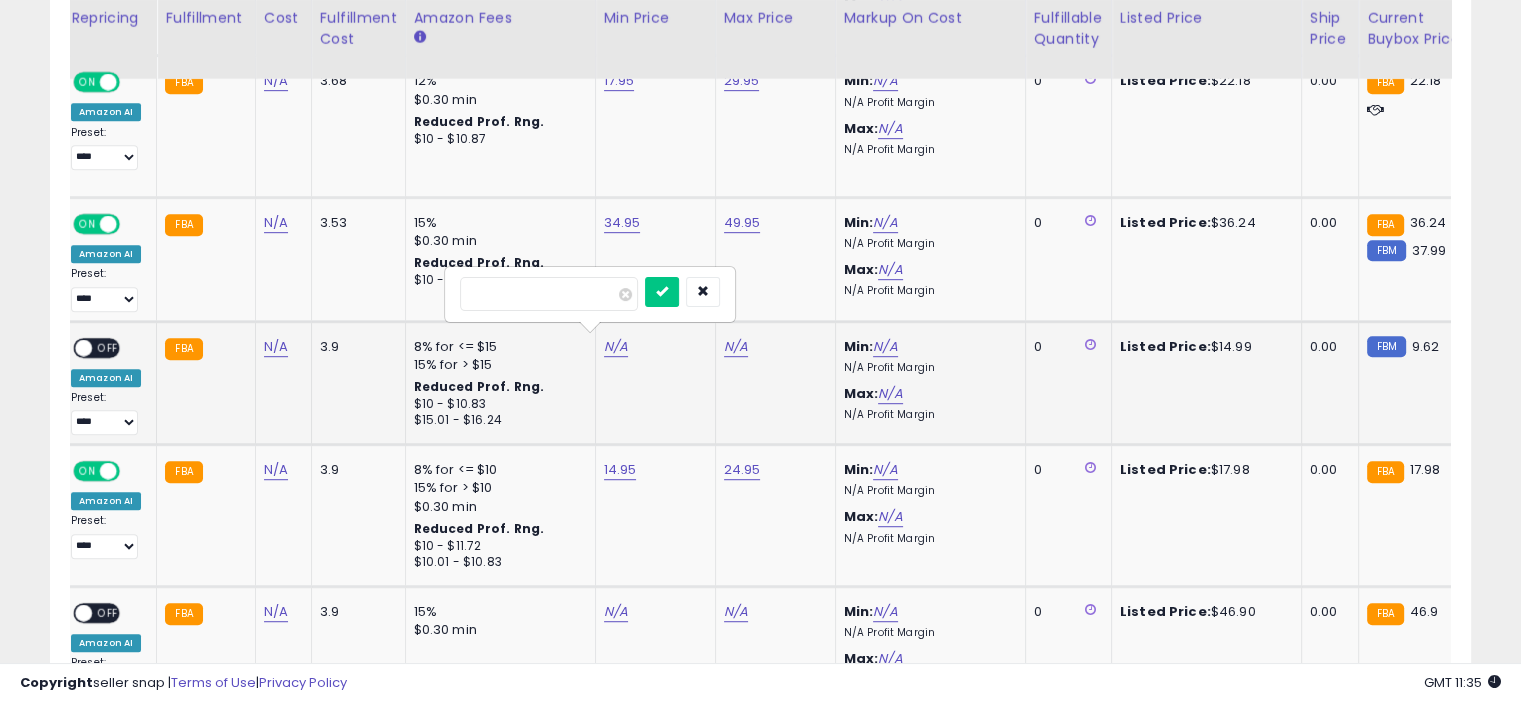 type on "*****" 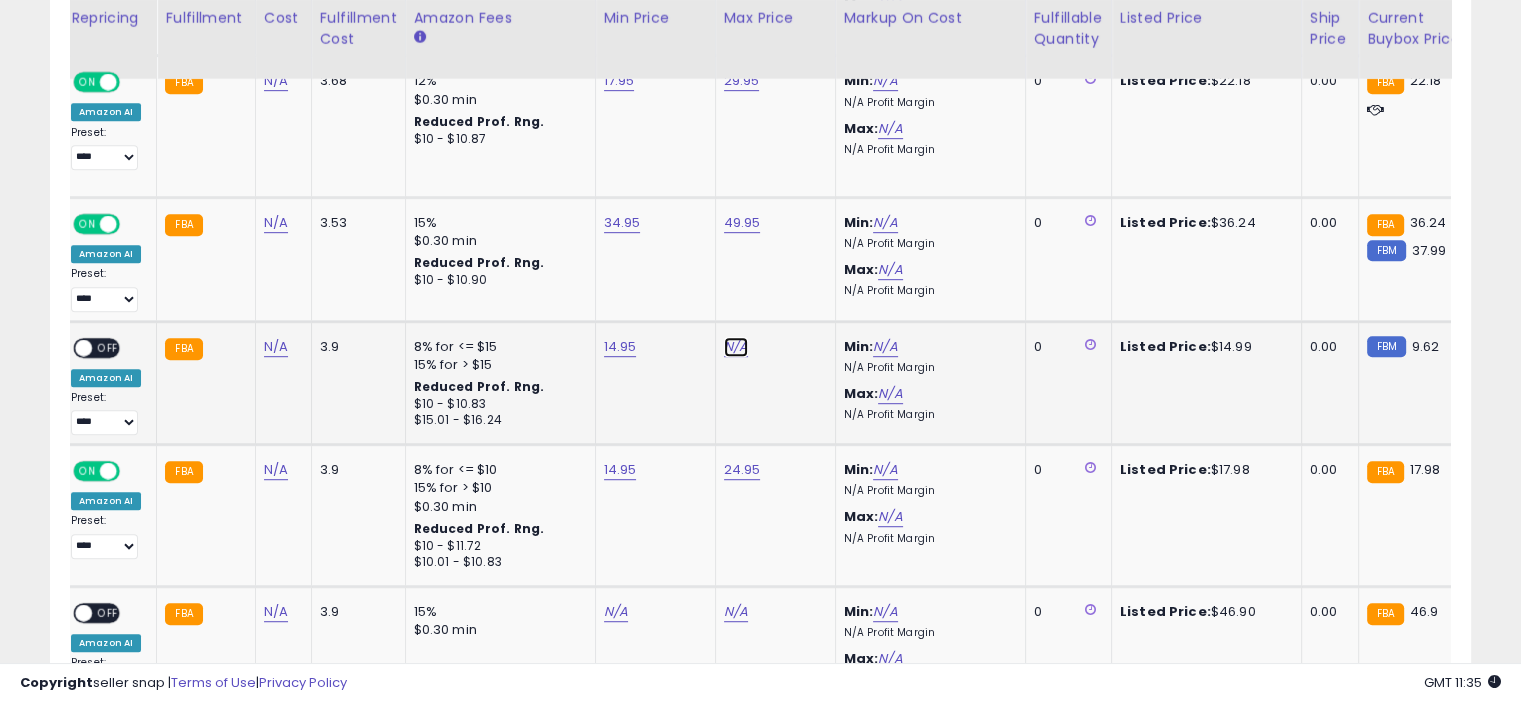 click on "N/A" at bounding box center (736, 347) 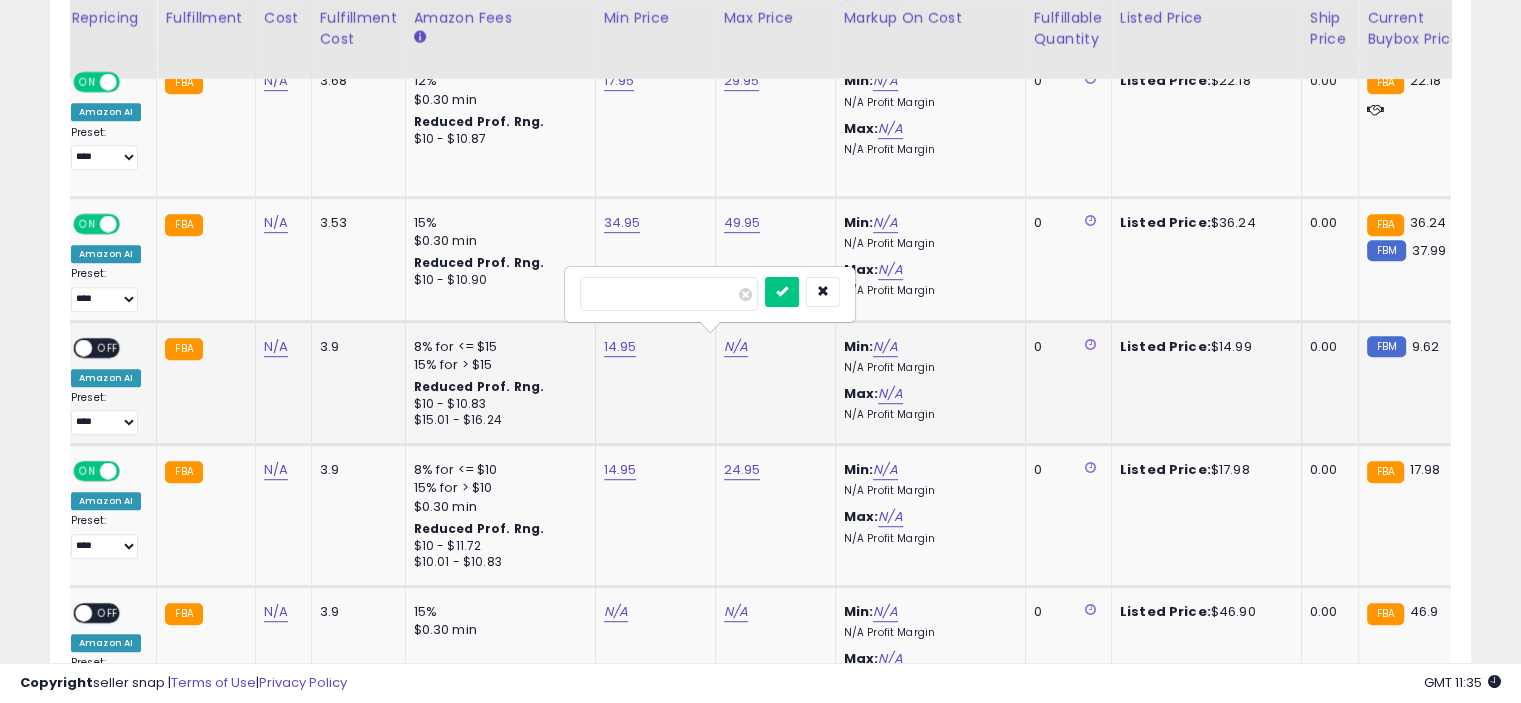 type on "*****" 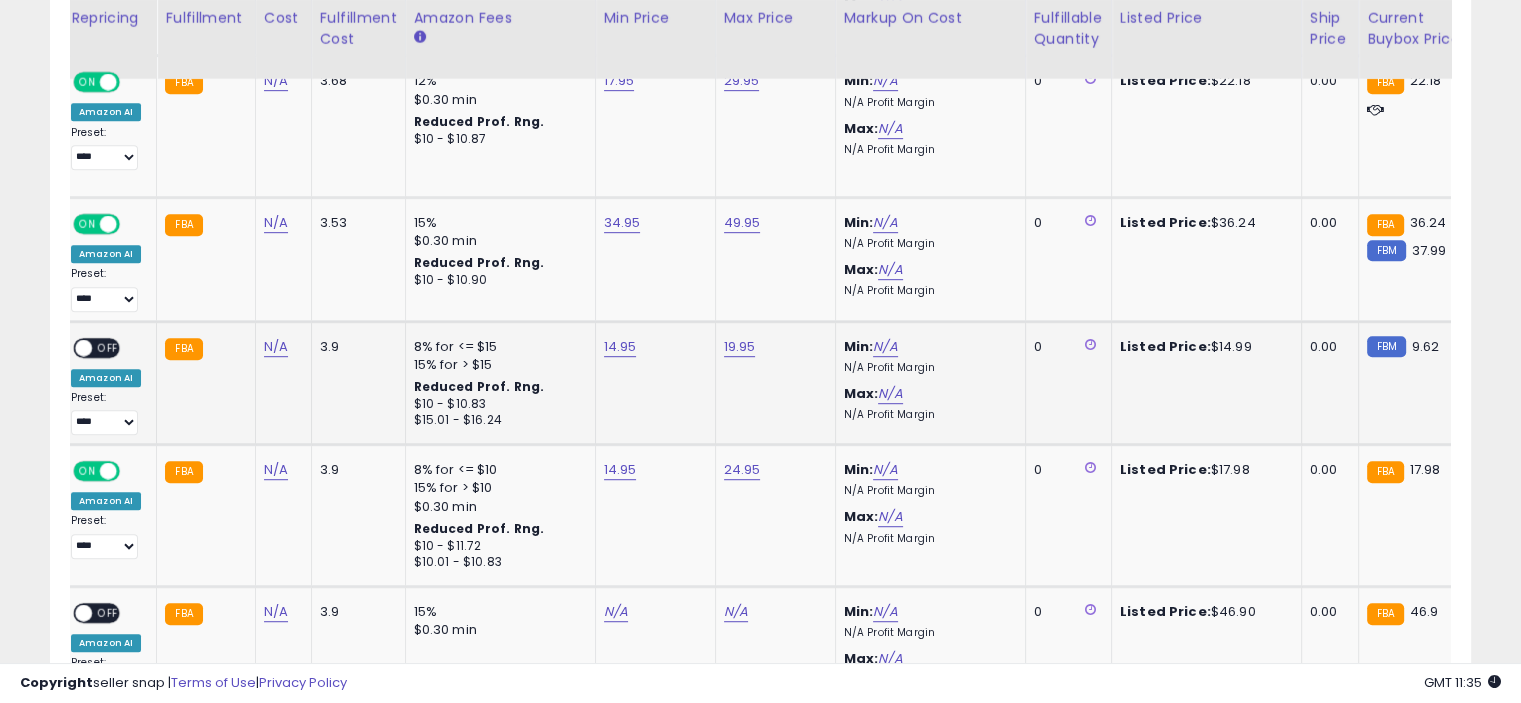 click on "ON   OFF" at bounding box center (96, 347) 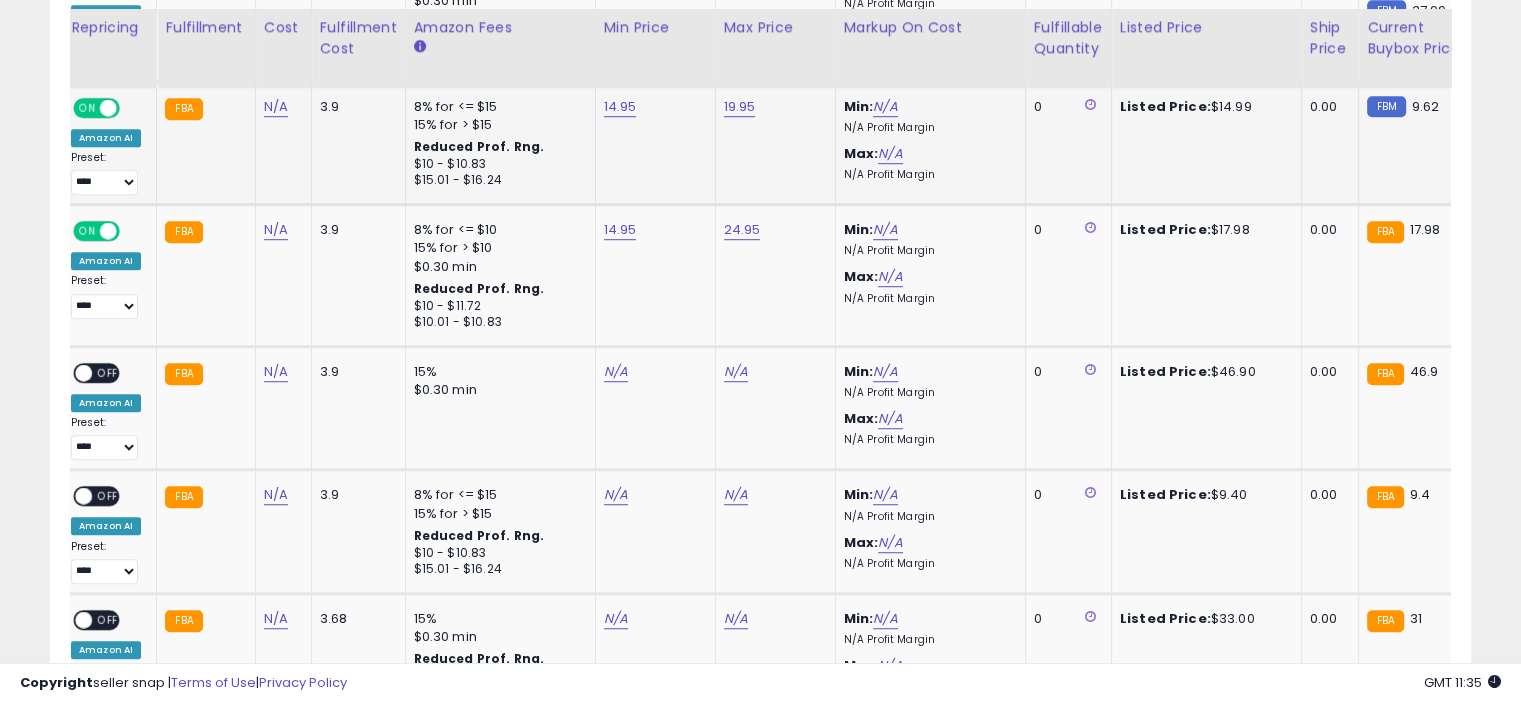scroll, scrollTop: 1360, scrollLeft: 0, axis: vertical 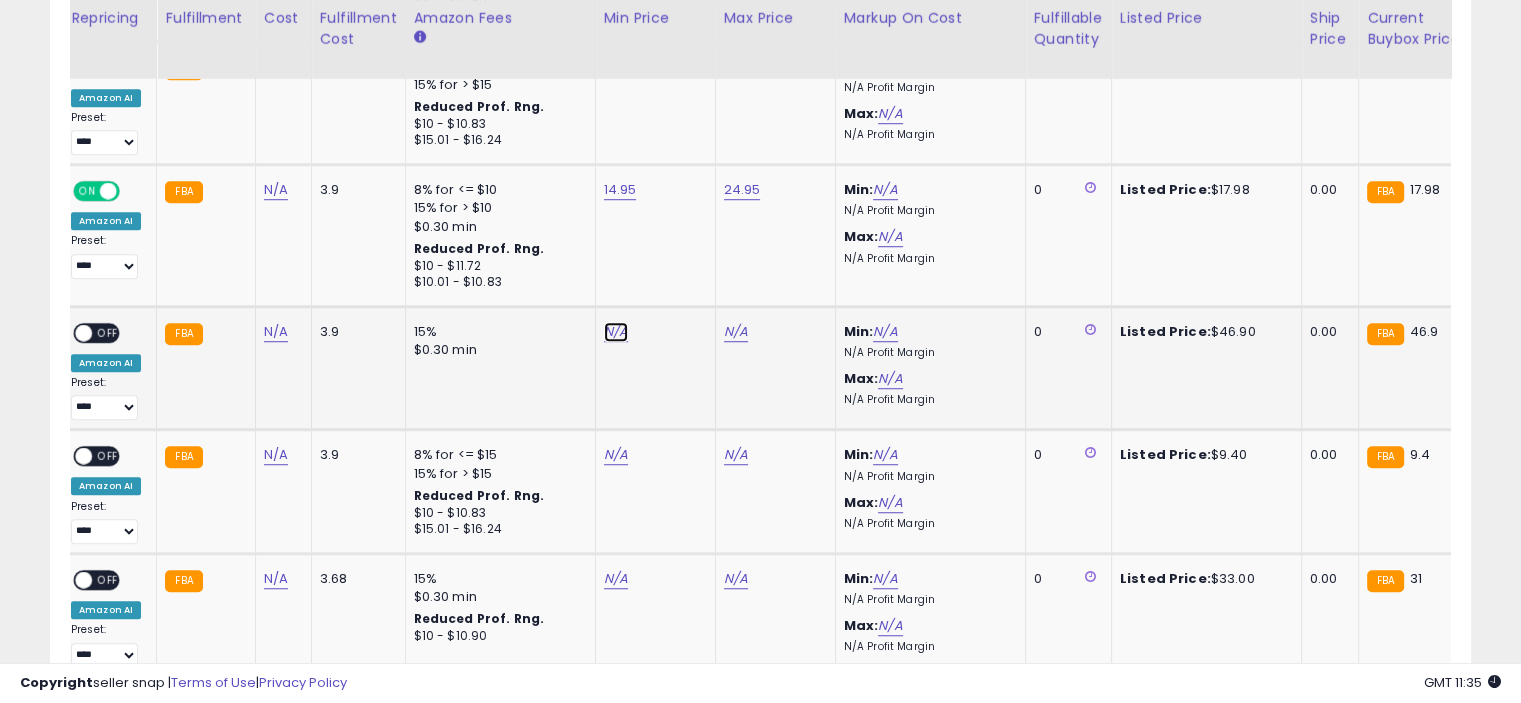 click on "N/A" at bounding box center (616, 332) 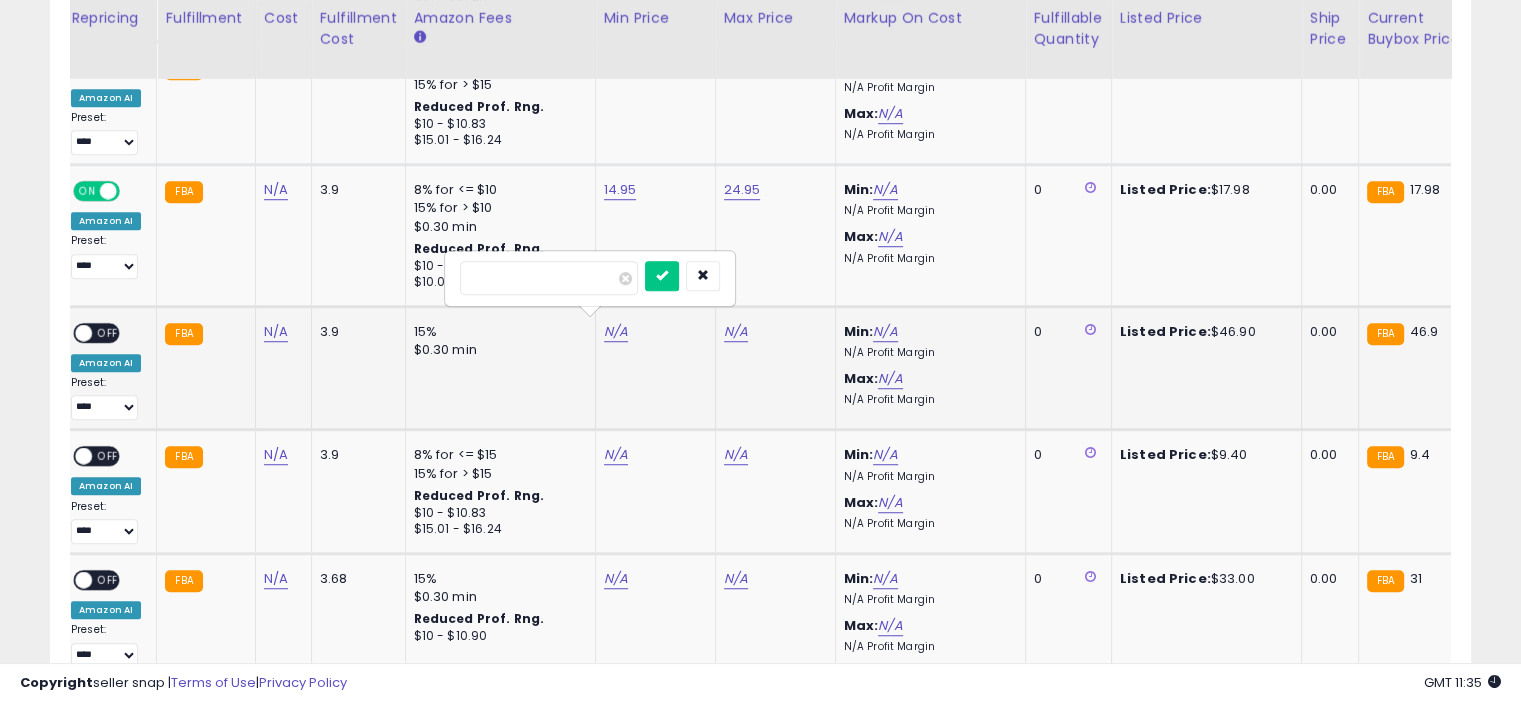 type on "*****" 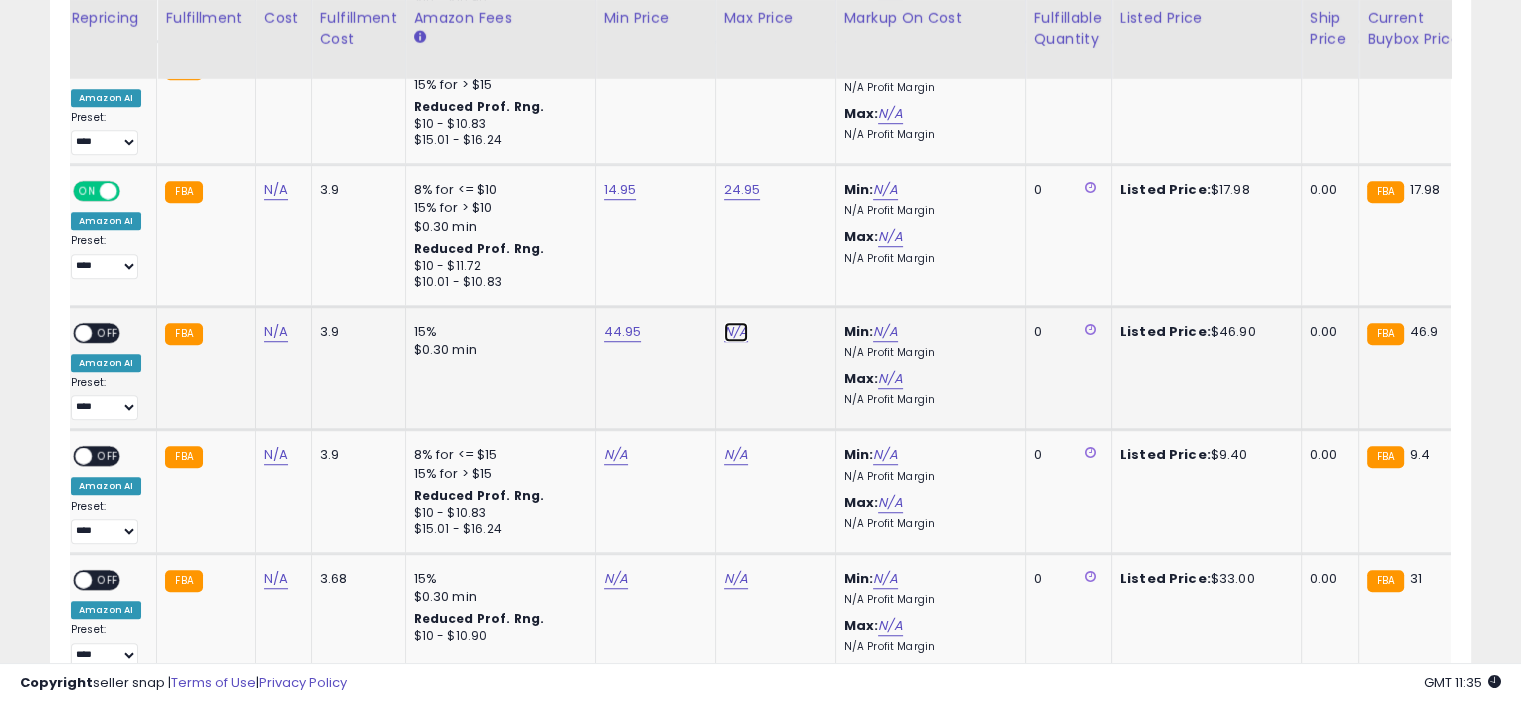 click on "N/A" at bounding box center [736, 332] 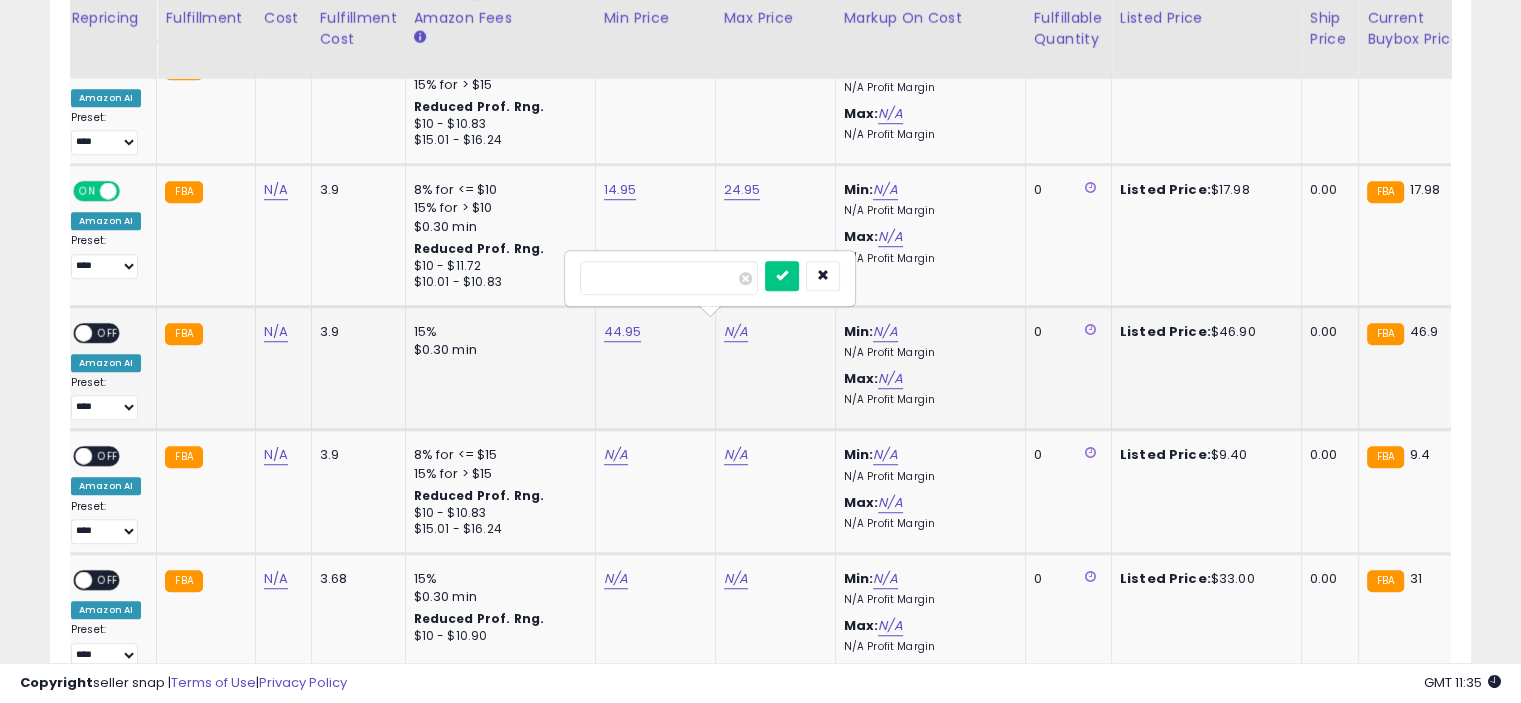type on "*****" 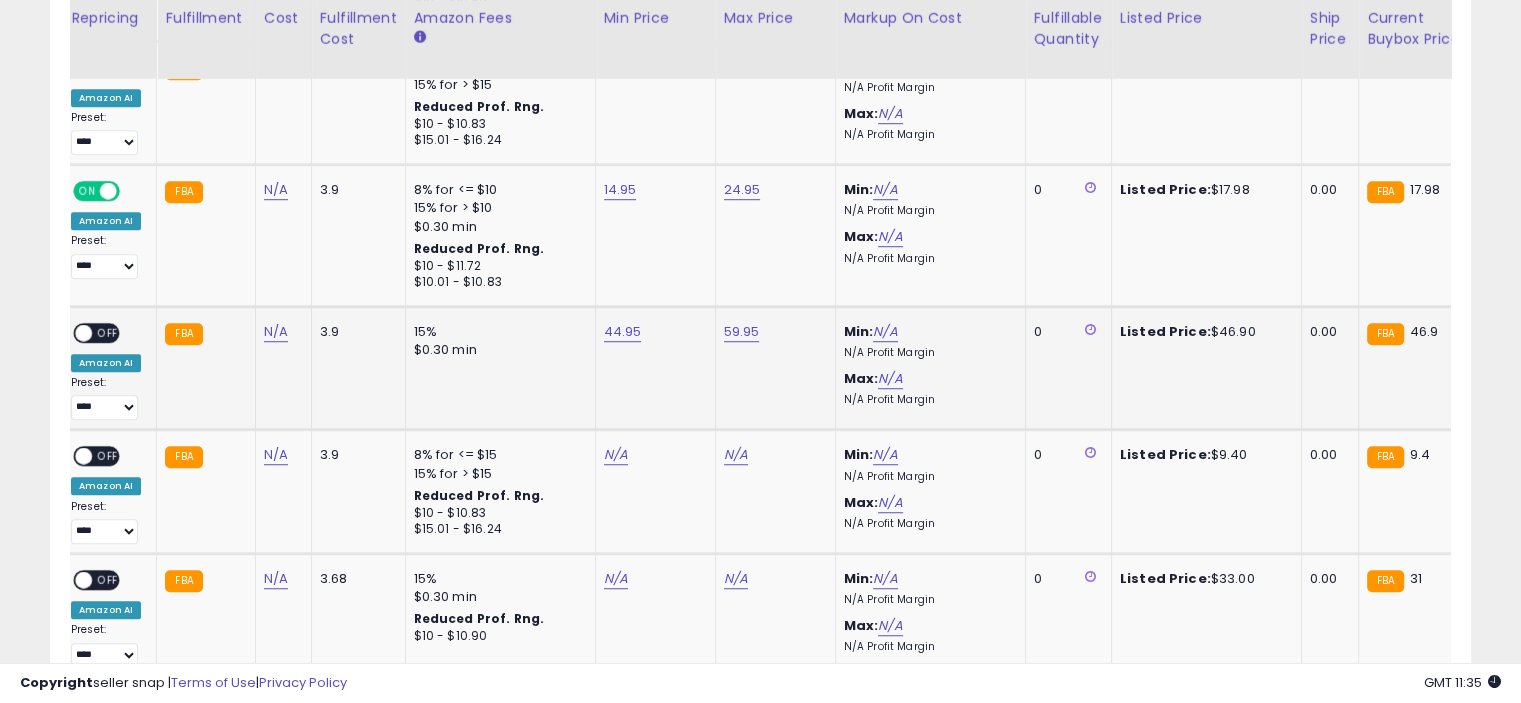 click on "OFF" at bounding box center [108, 332] 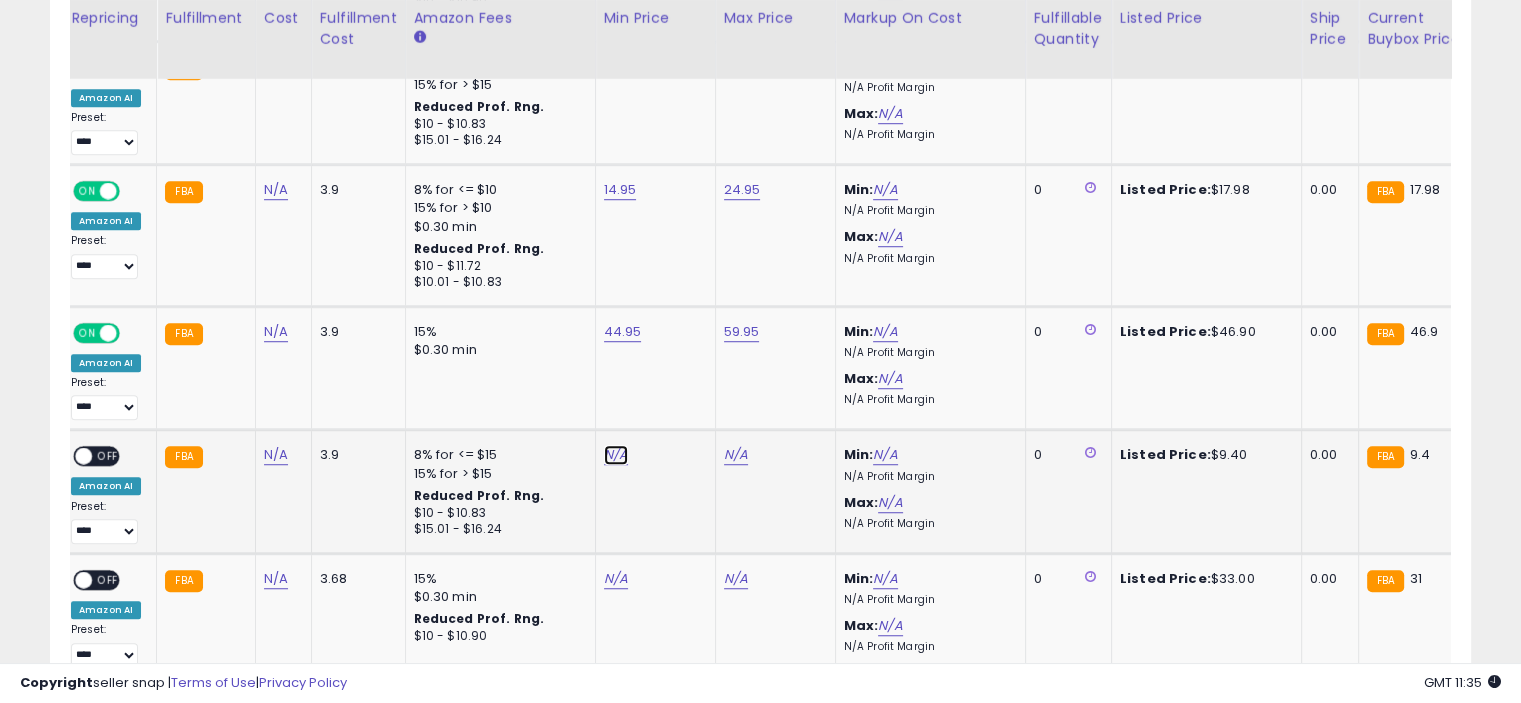 click on "N/A" at bounding box center (616, 455) 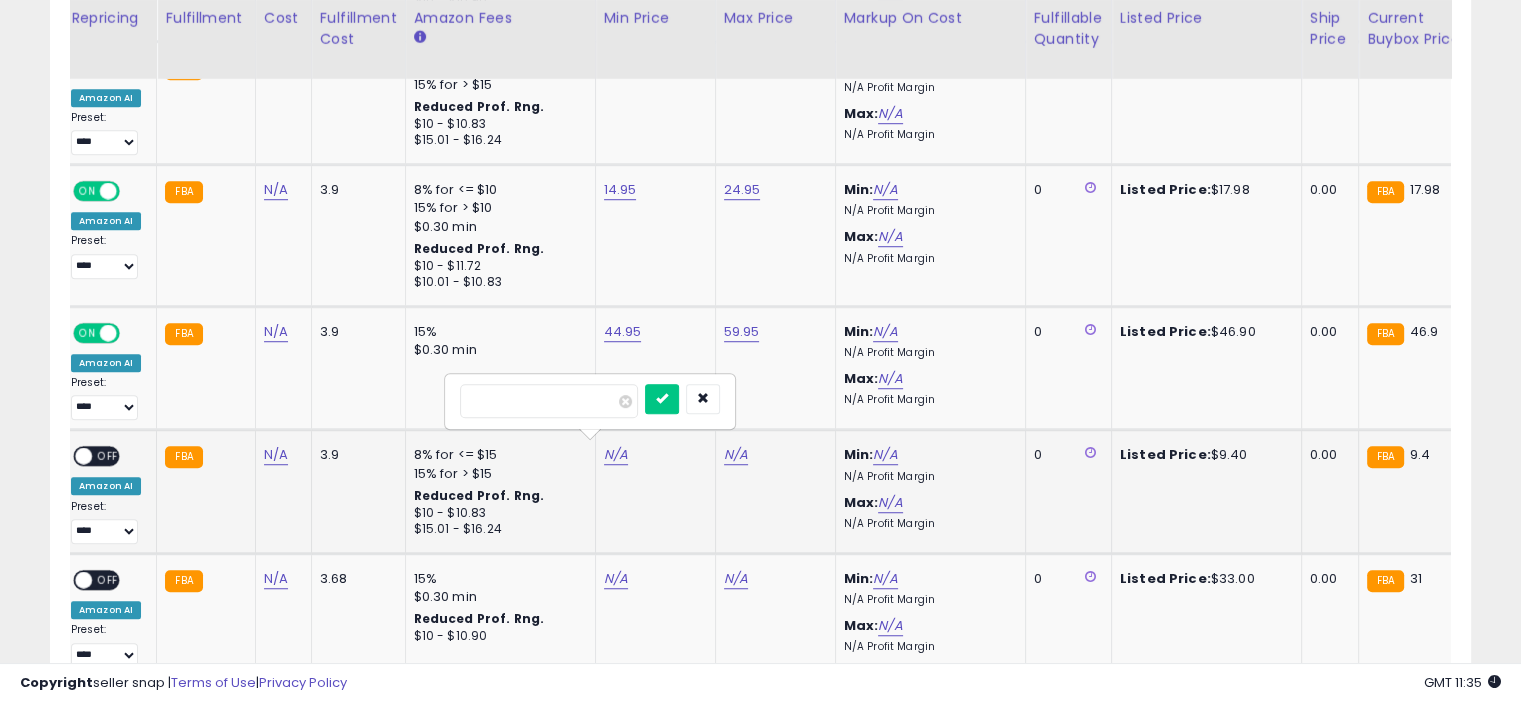 type on "****" 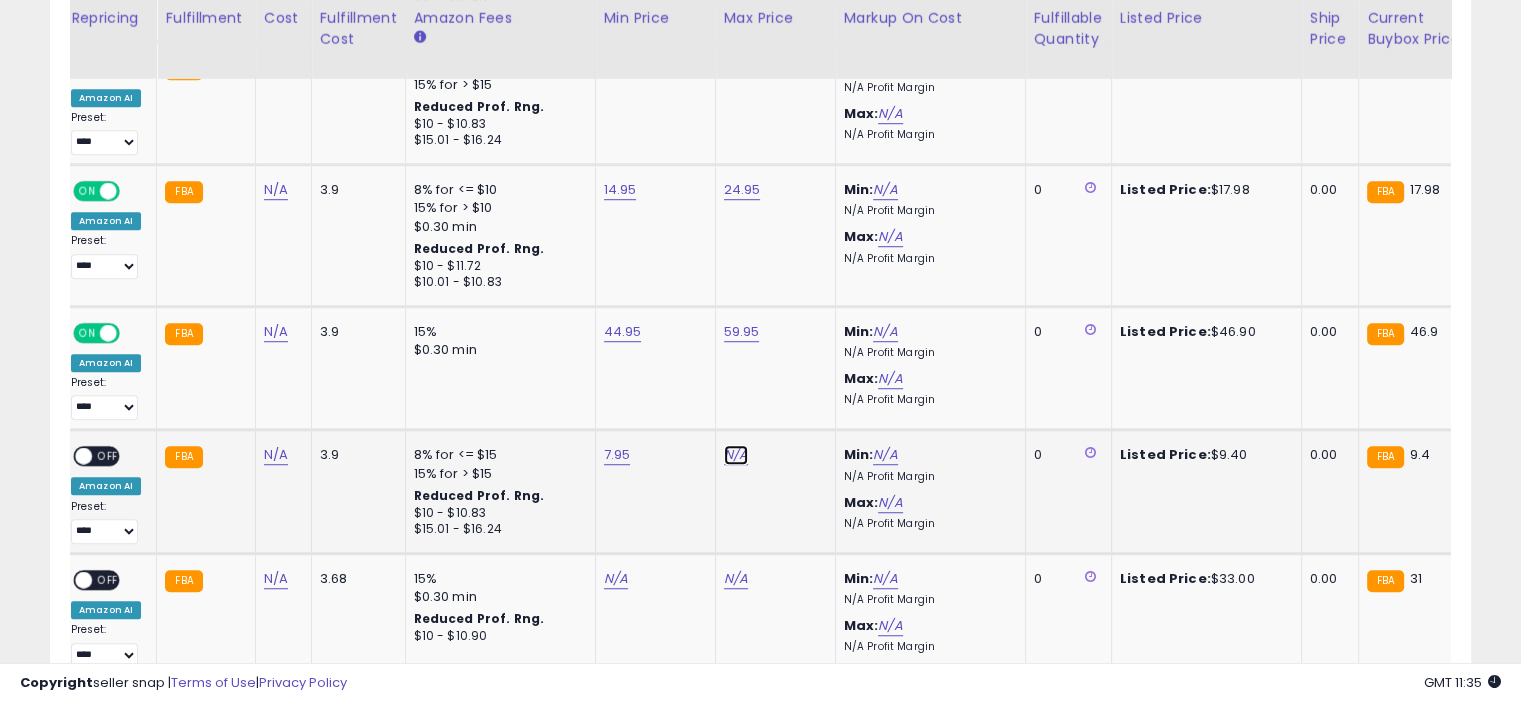 click on "N/A" at bounding box center (736, 455) 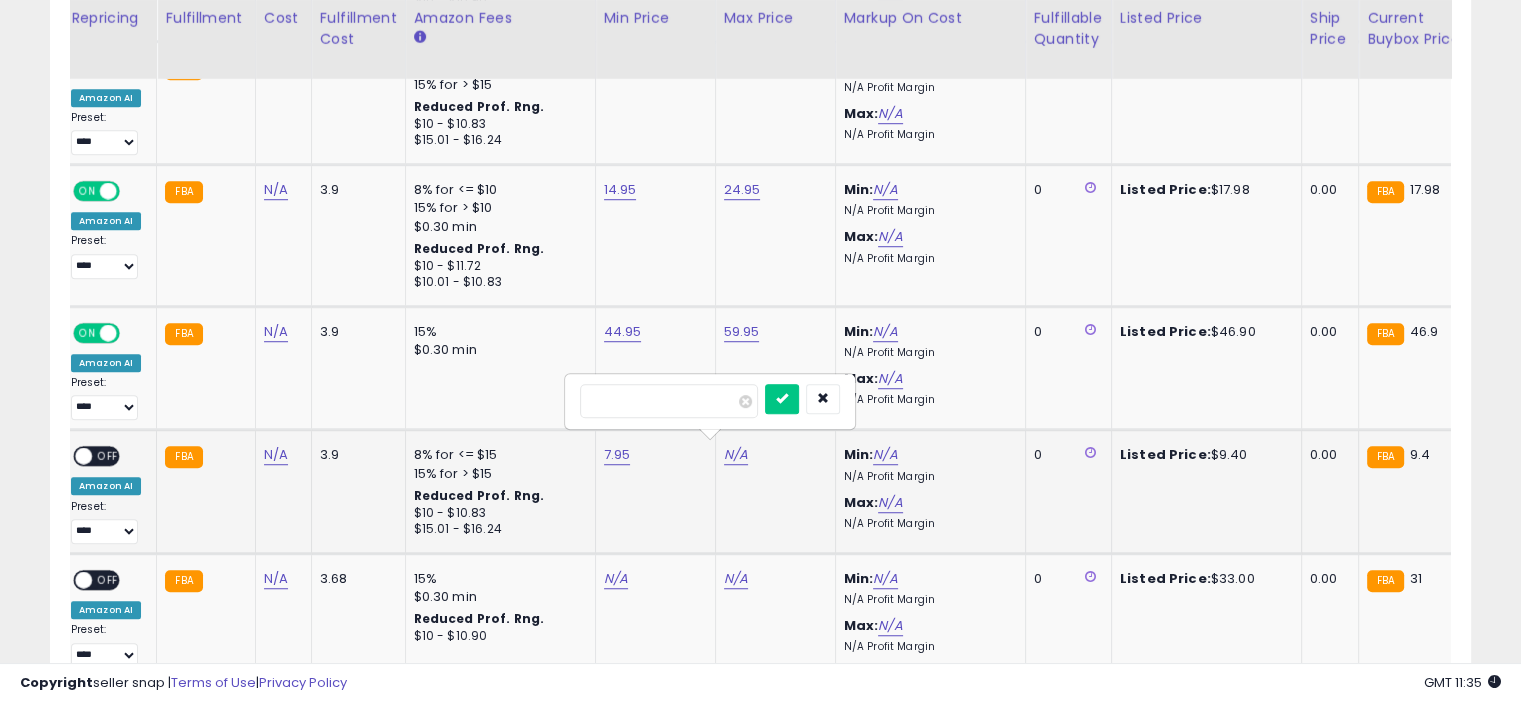 type on "*****" 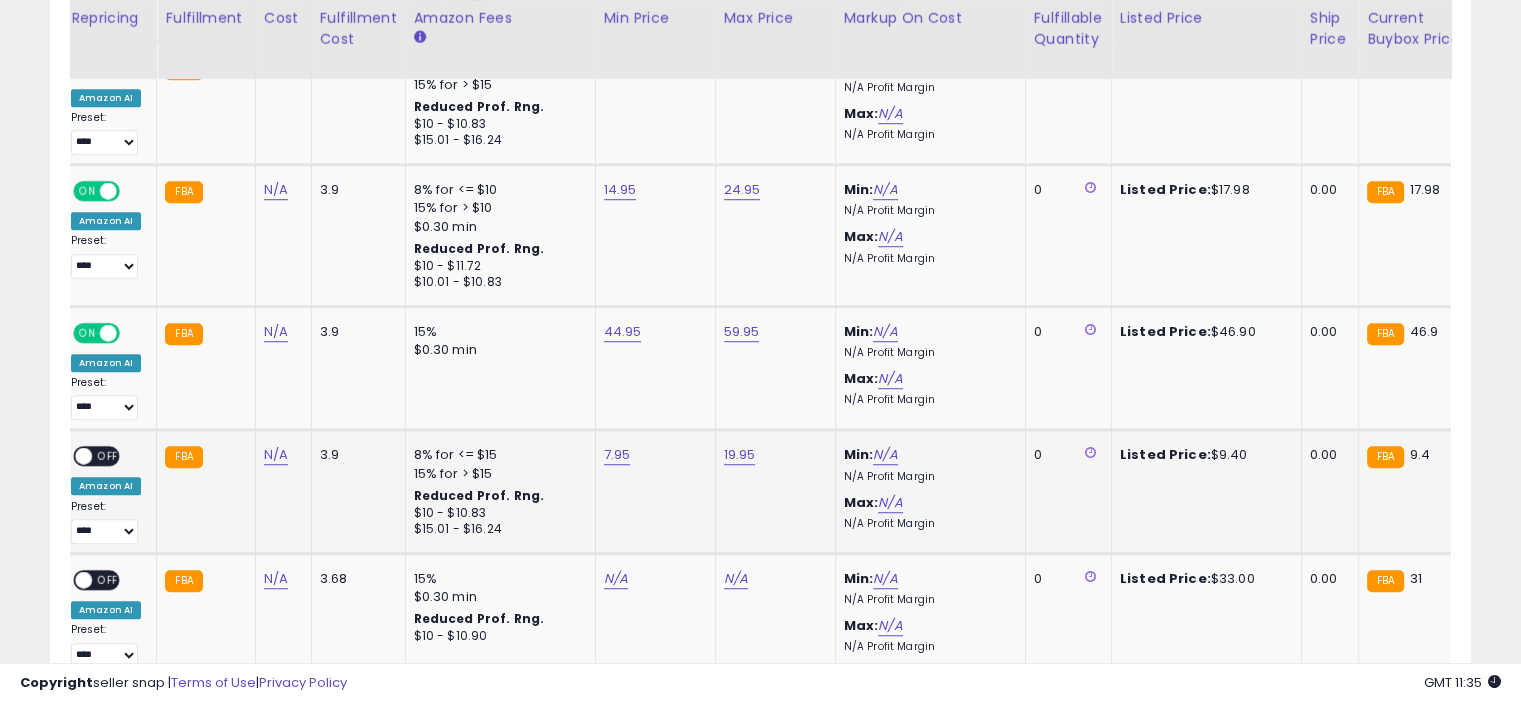click on "OFF" at bounding box center [108, 456] 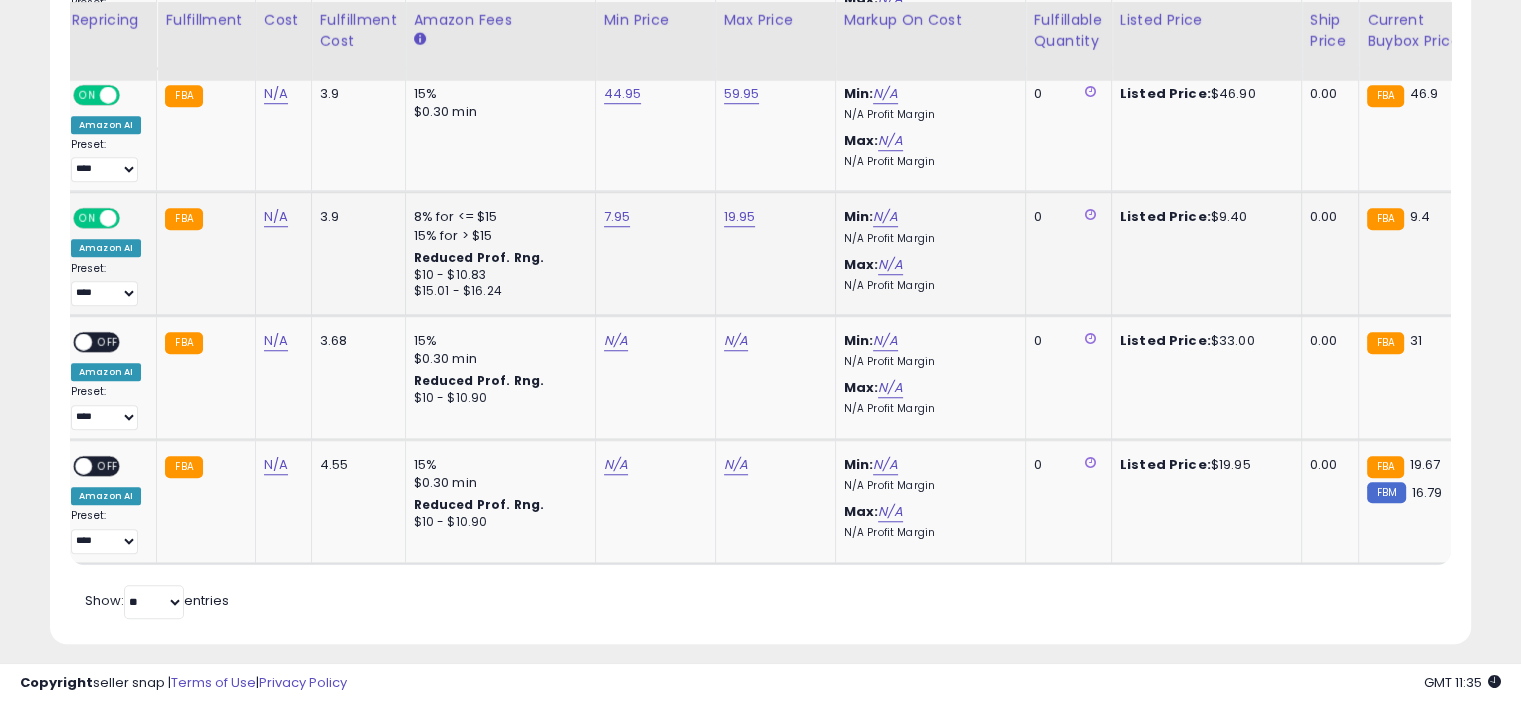 scroll, scrollTop: 1600, scrollLeft: 0, axis: vertical 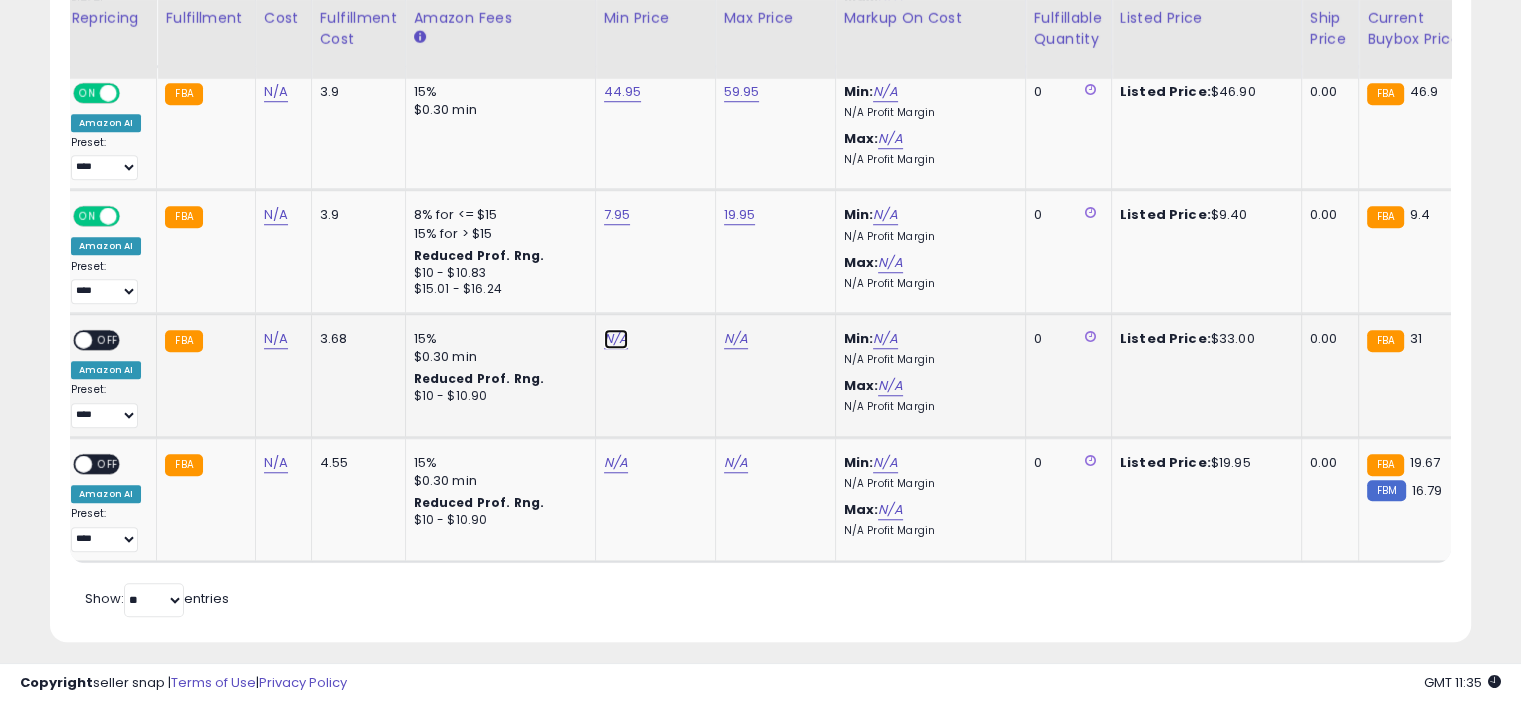 click on "N/A" at bounding box center (616, 339) 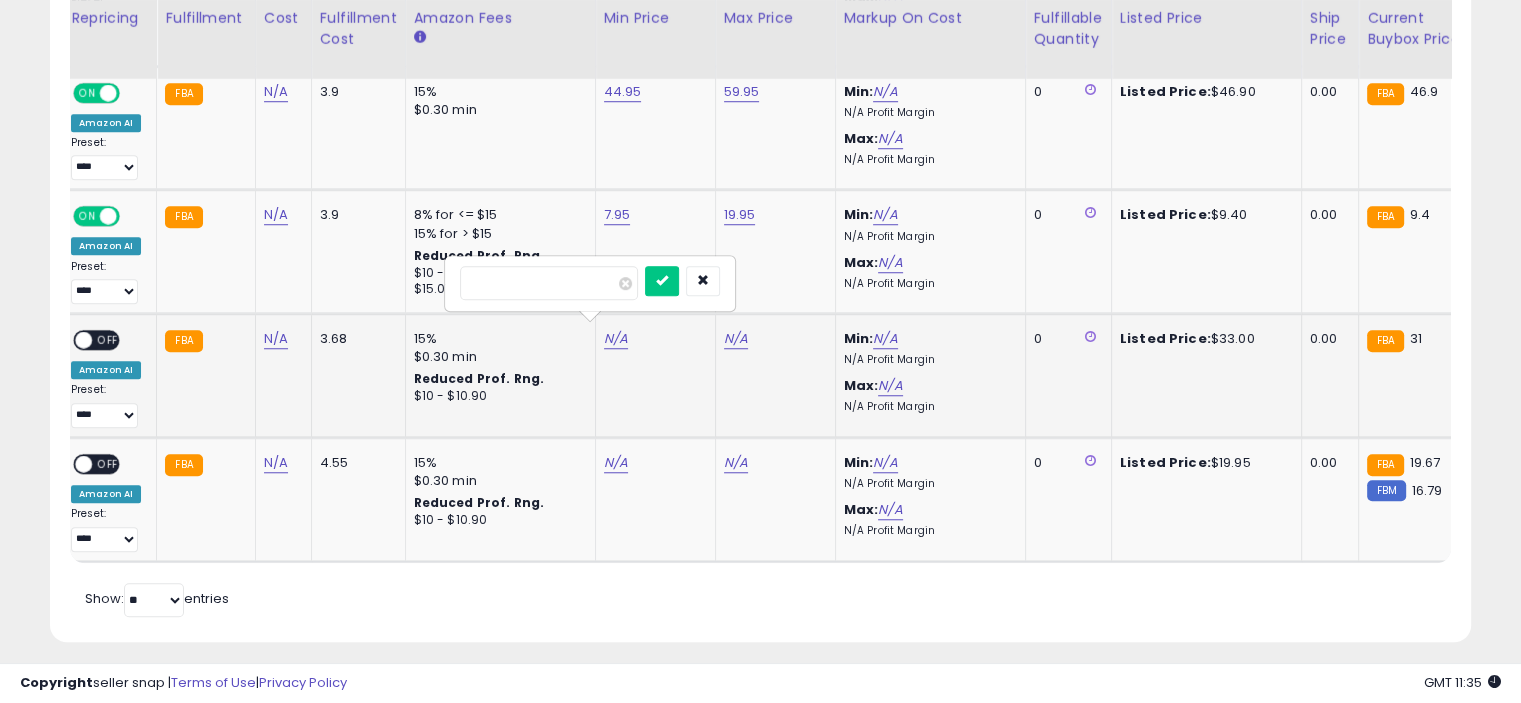 type on "*****" 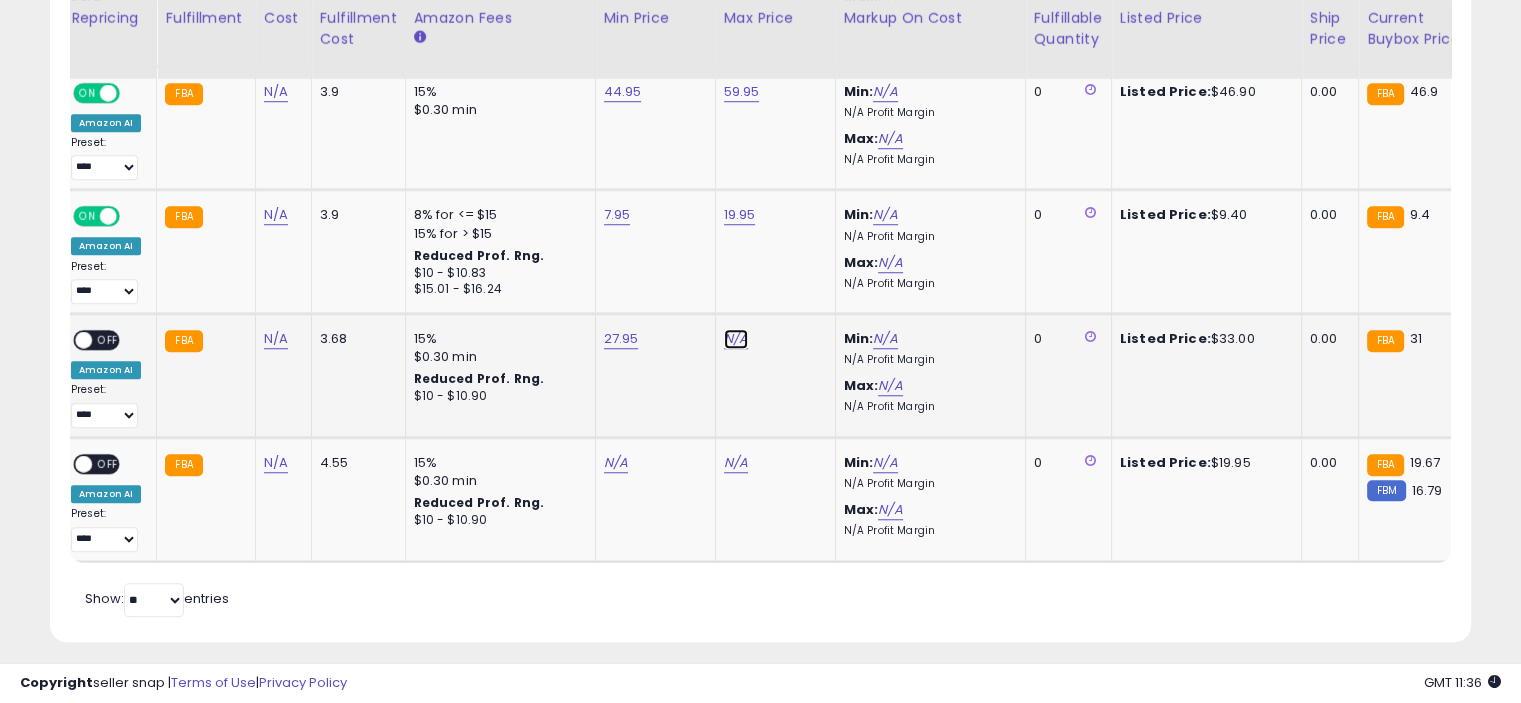 click on "N/A" at bounding box center [736, 339] 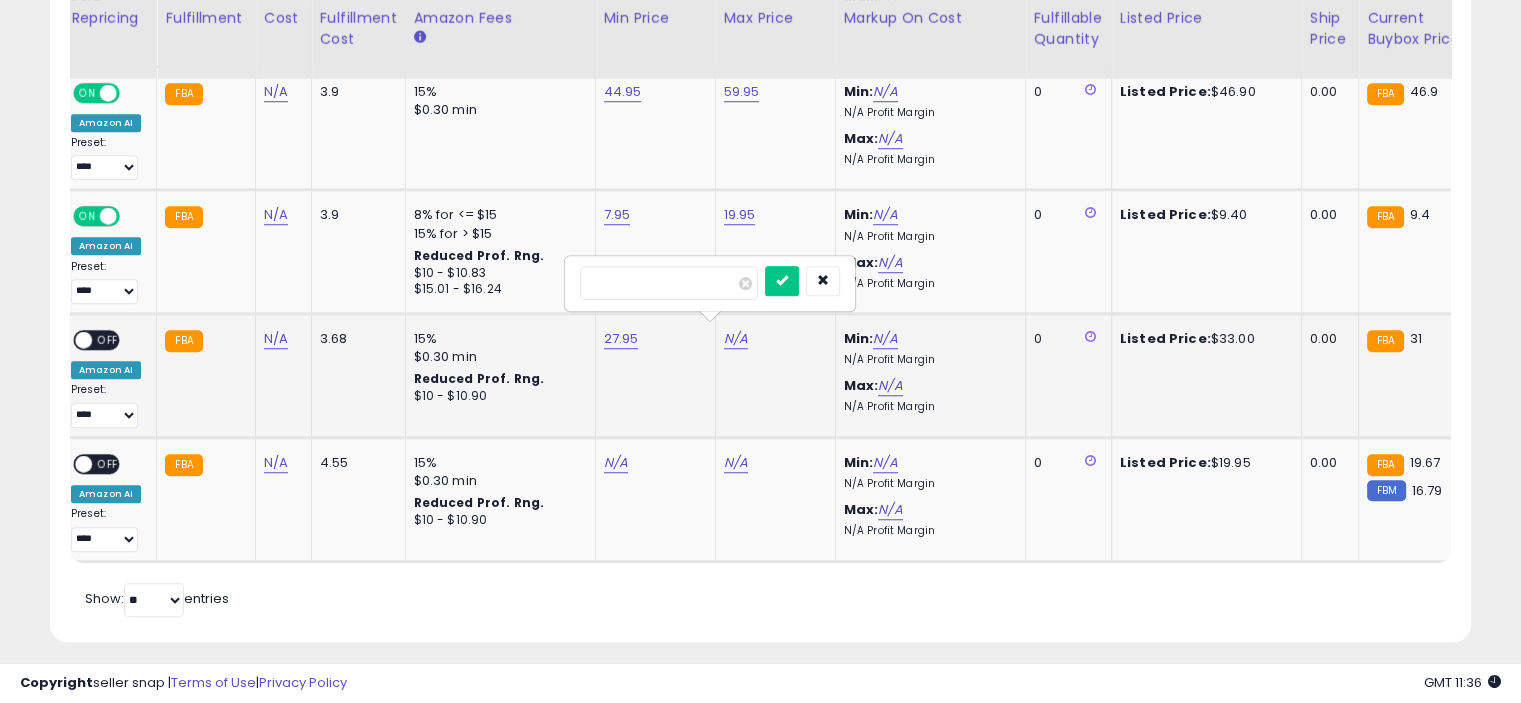 type on "*****" 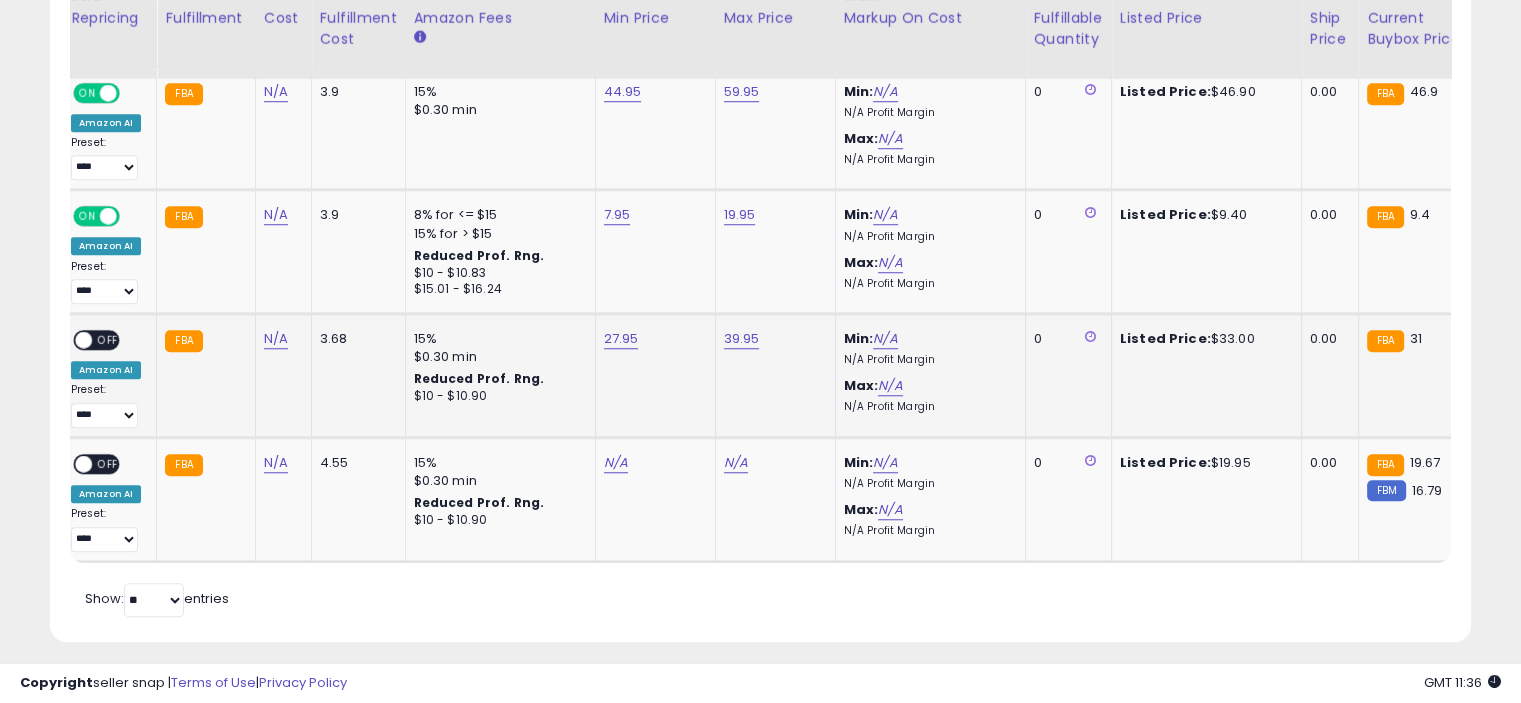 click on "OFF" at bounding box center (108, 340) 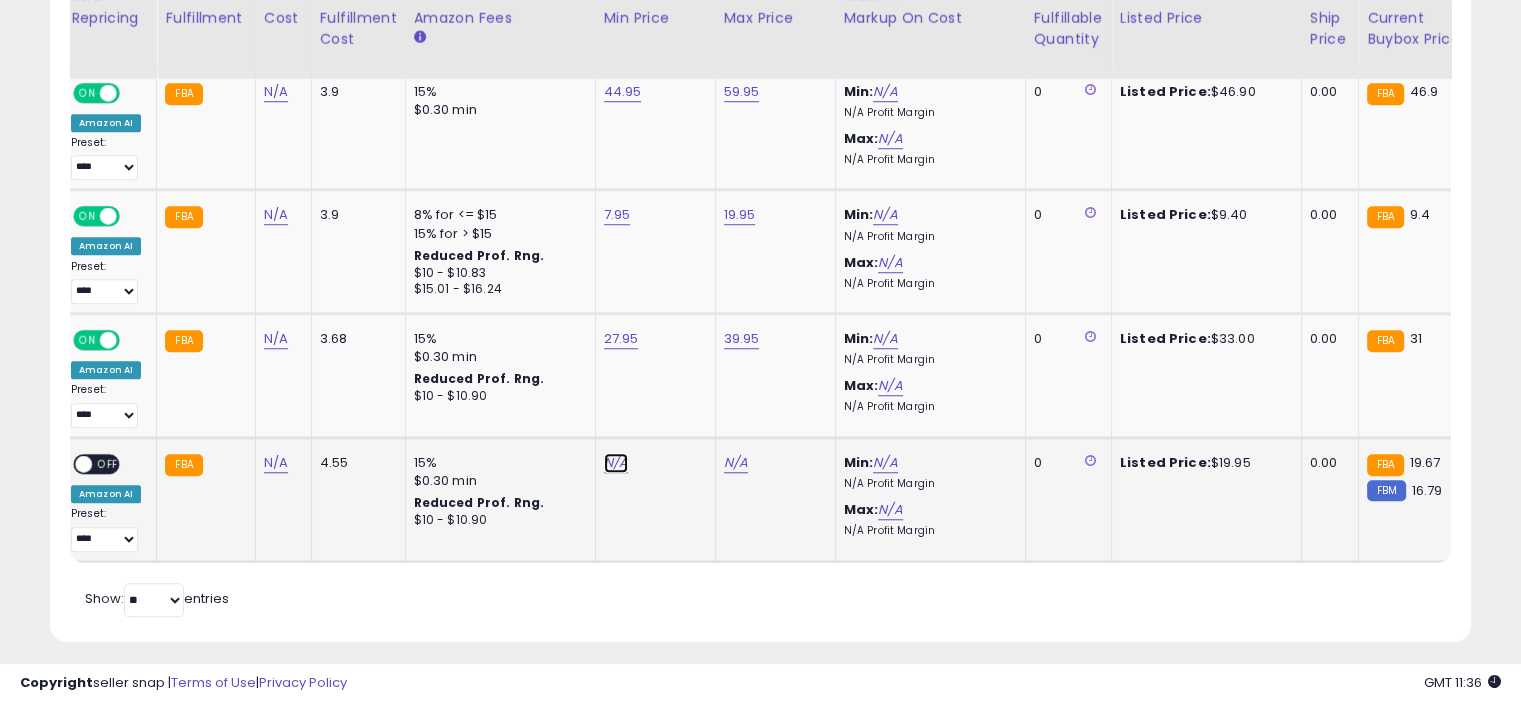 click on "N/A" at bounding box center [616, 463] 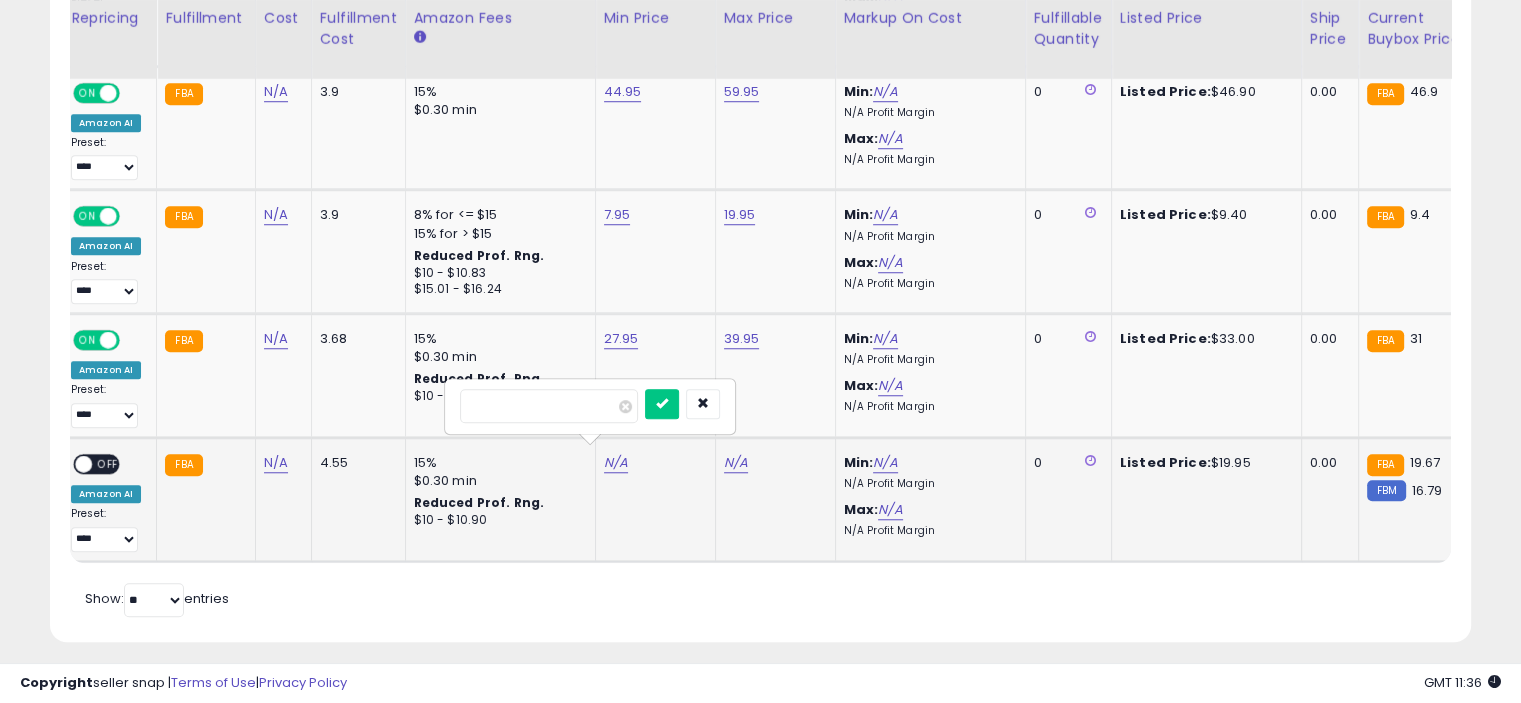 type on "*****" 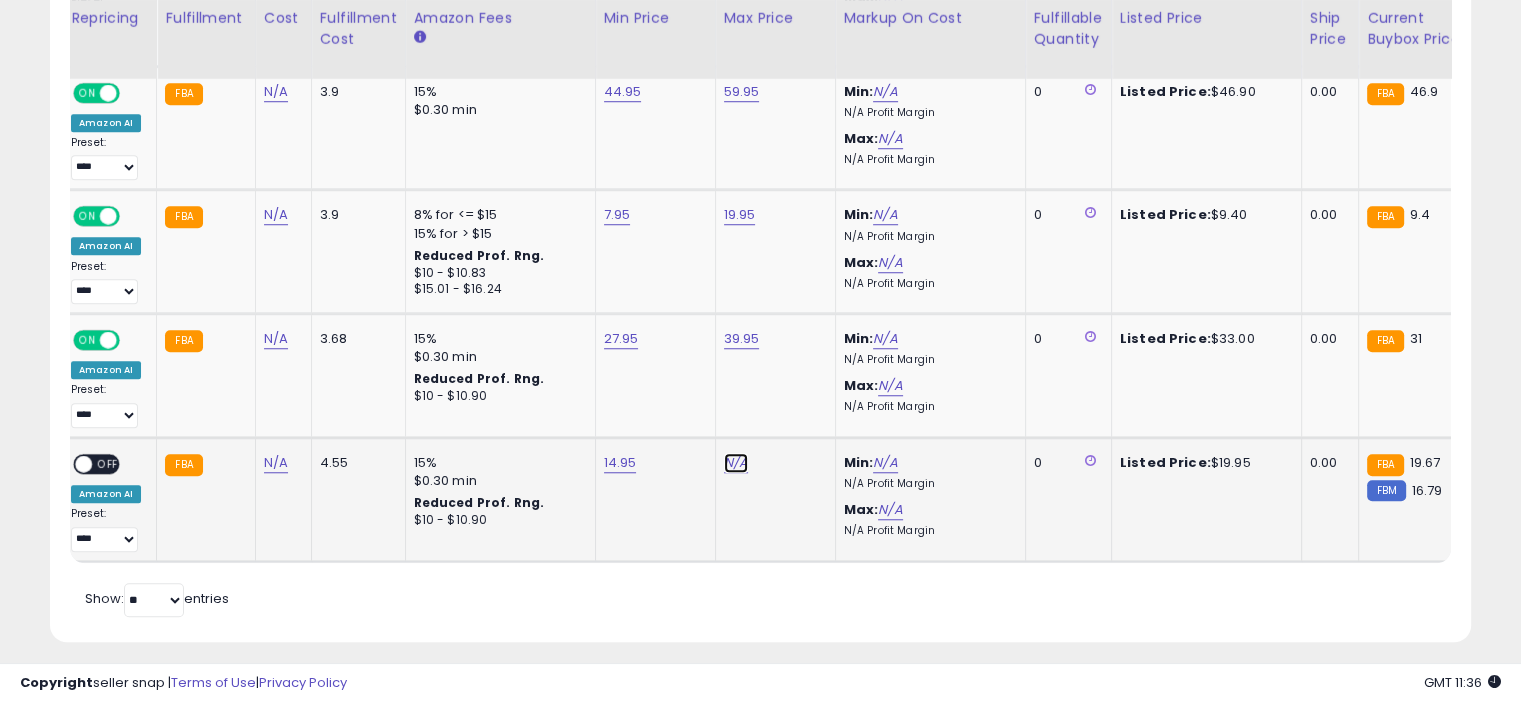 click on "N/A" at bounding box center (736, 463) 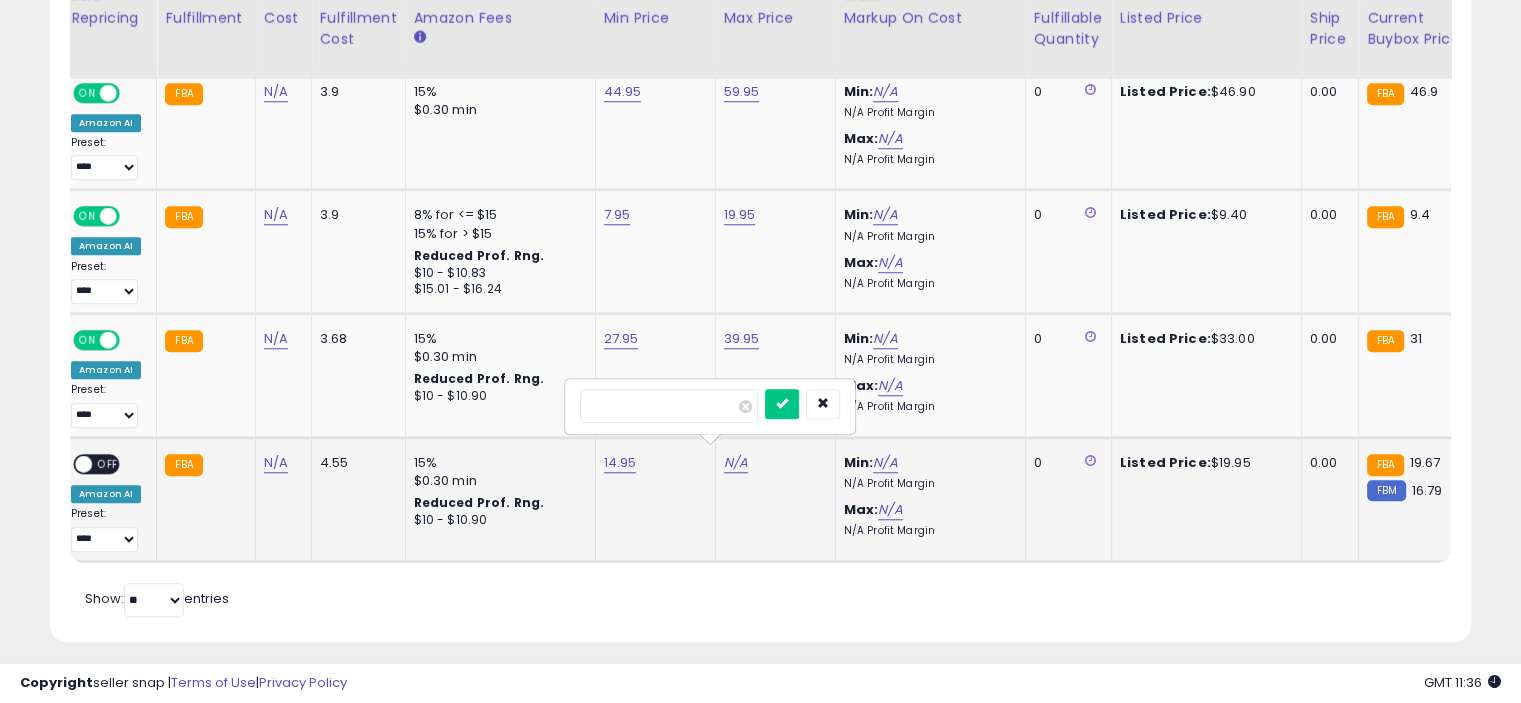 type on "*****" 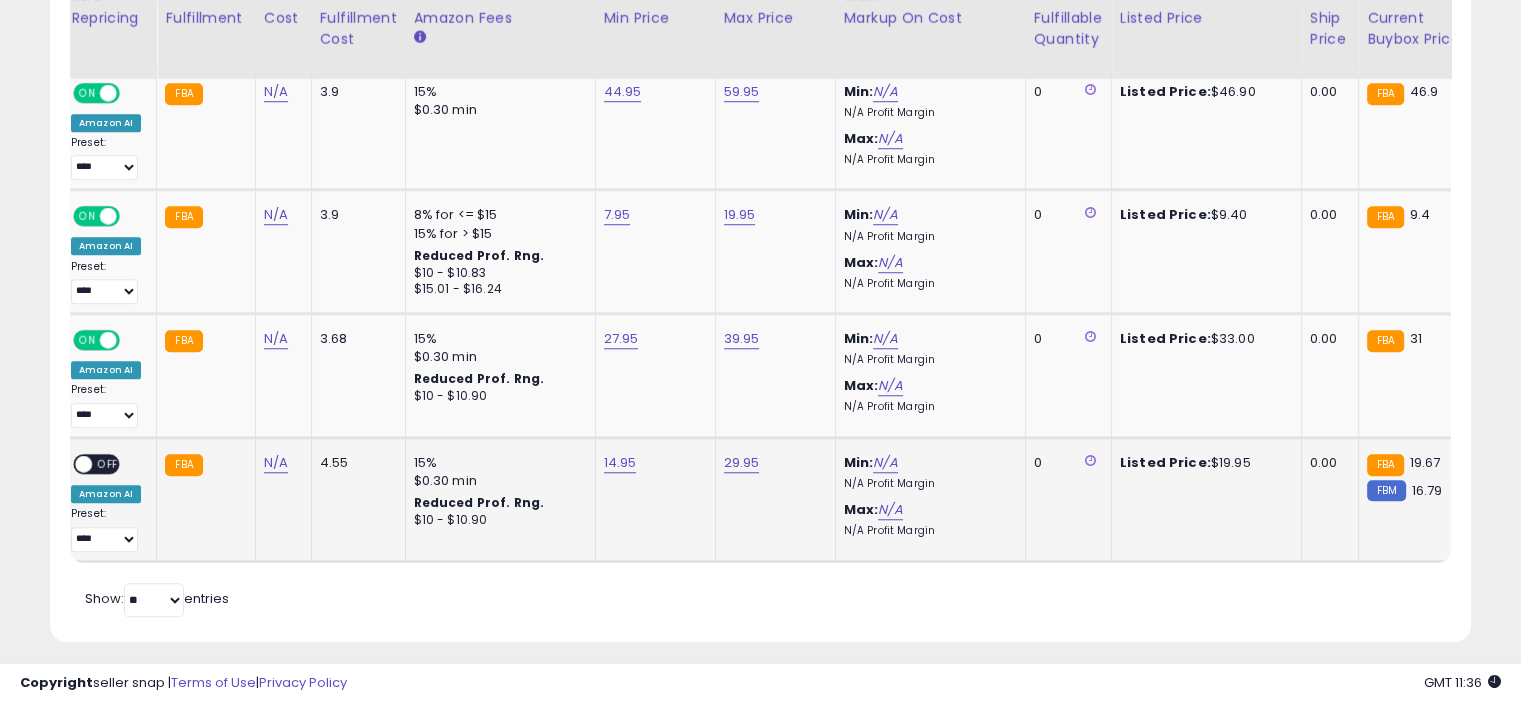 click on "OFF" at bounding box center [108, 463] 